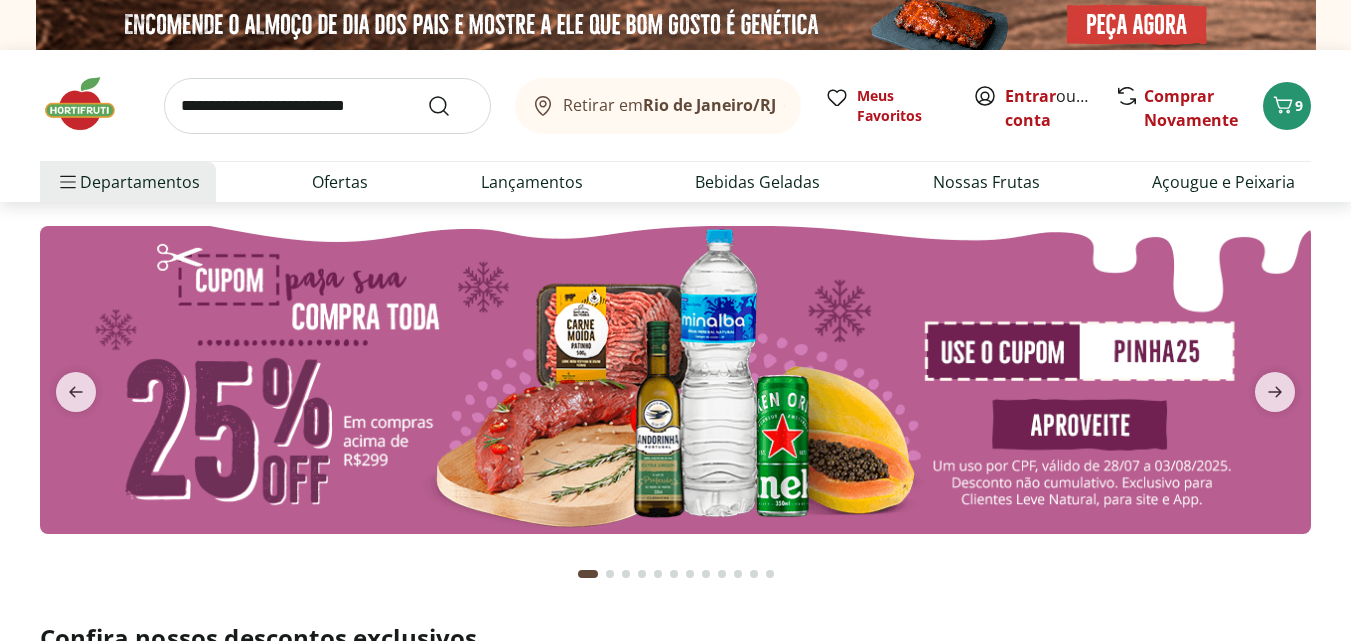 scroll, scrollTop: 0, scrollLeft: 0, axis: both 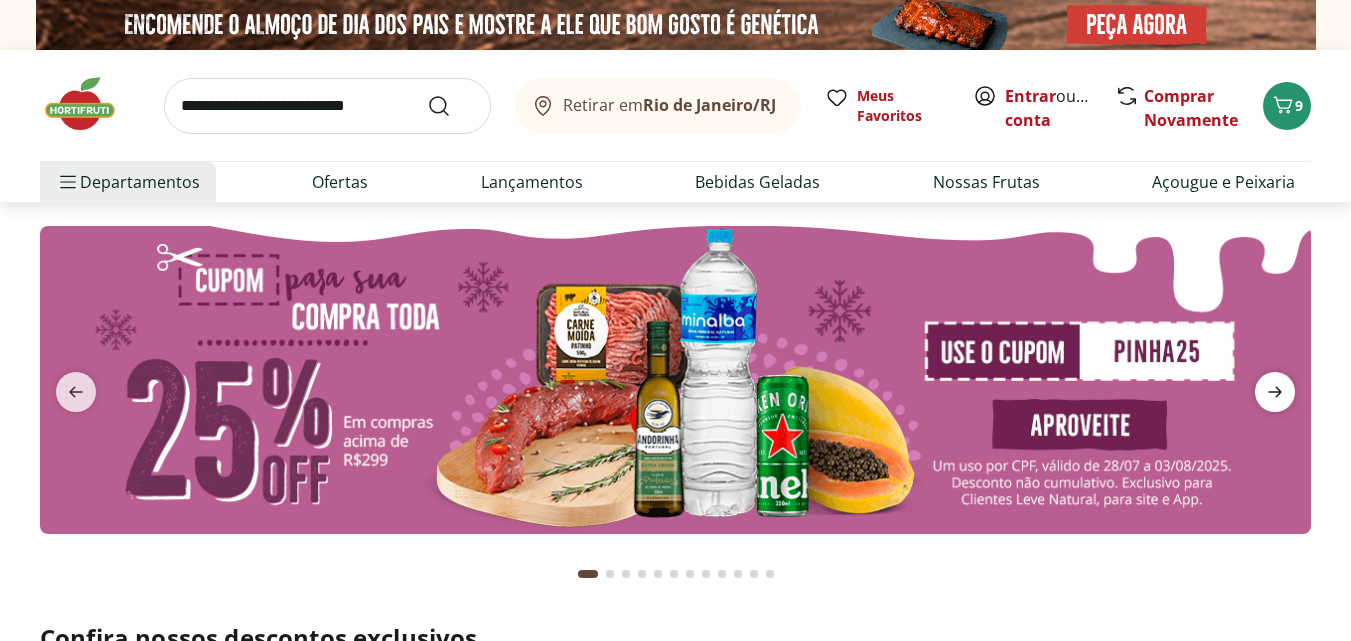 click at bounding box center (1275, 392) 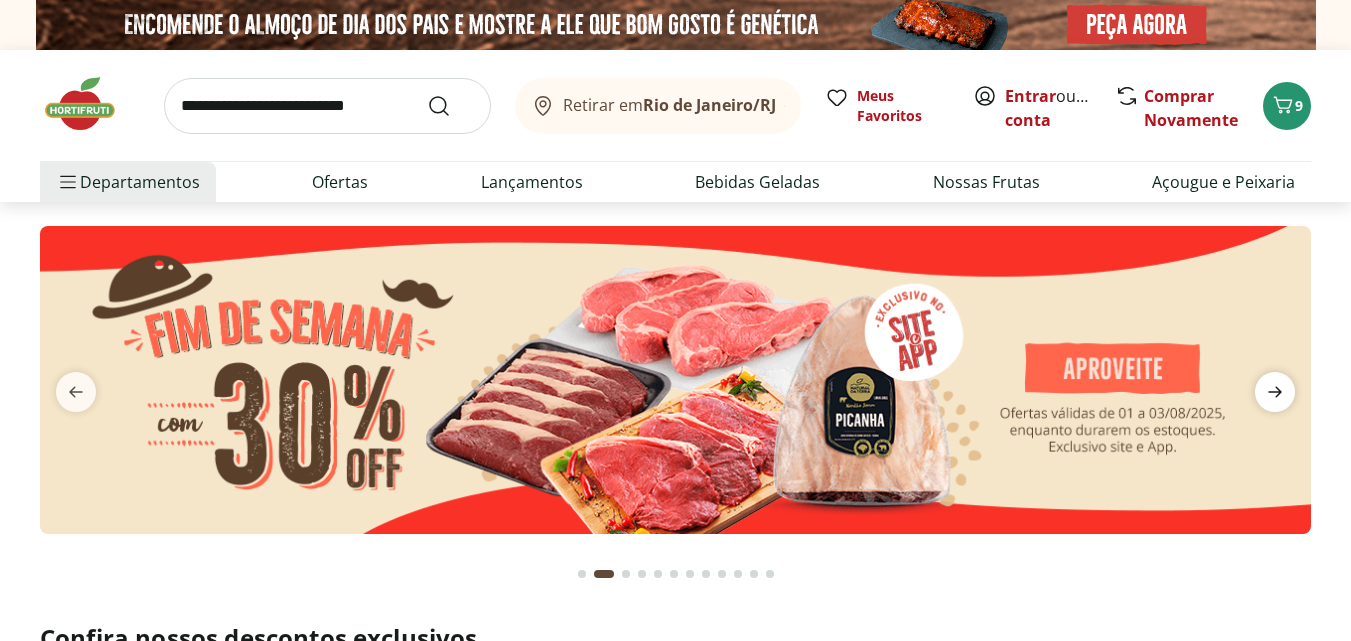click at bounding box center [1275, 392] 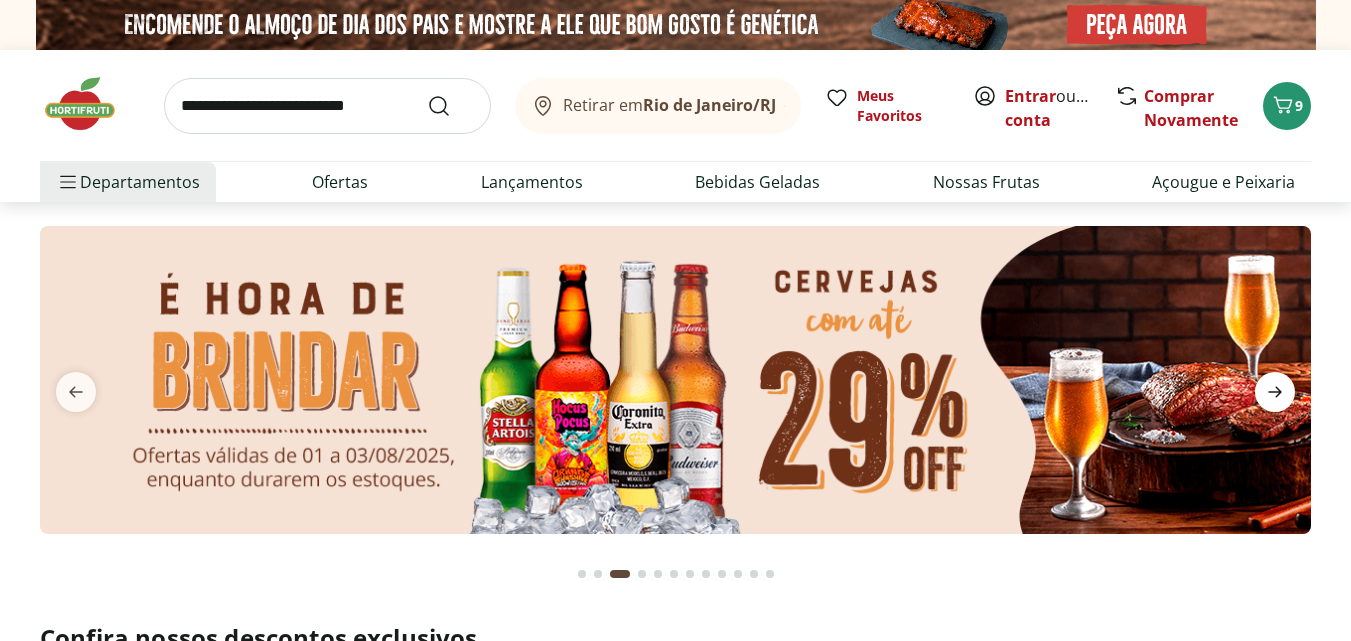 click at bounding box center (1275, 392) 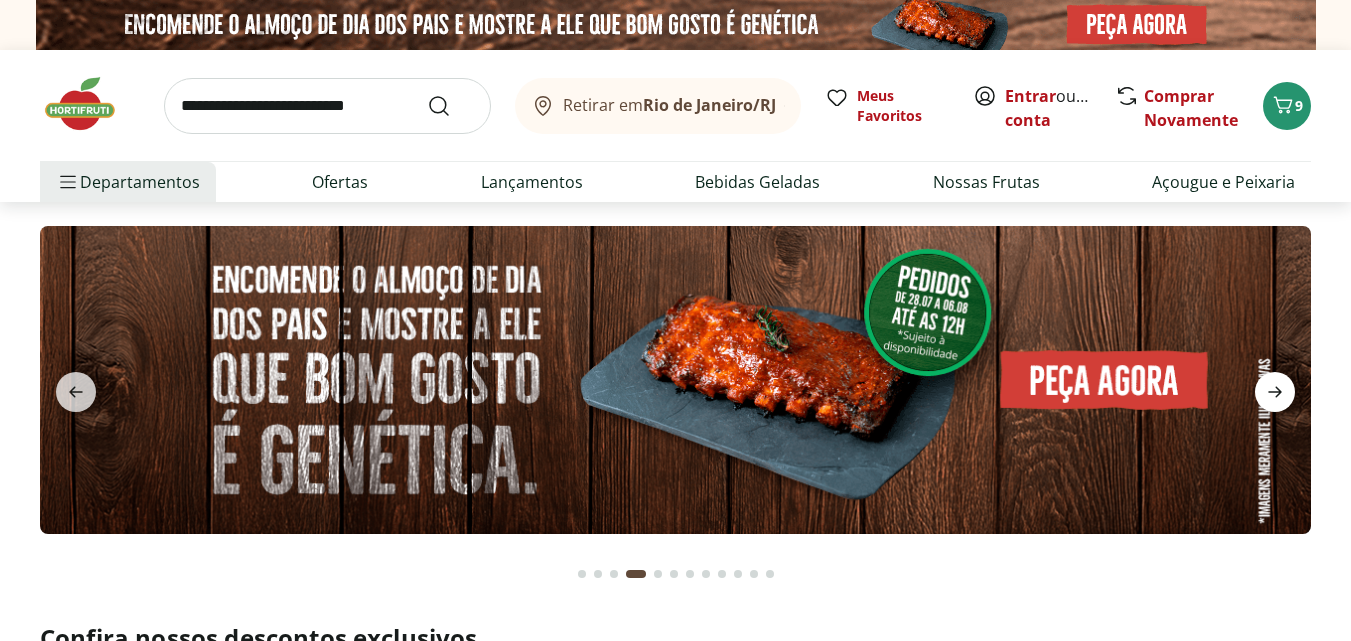 click at bounding box center (1275, 392) 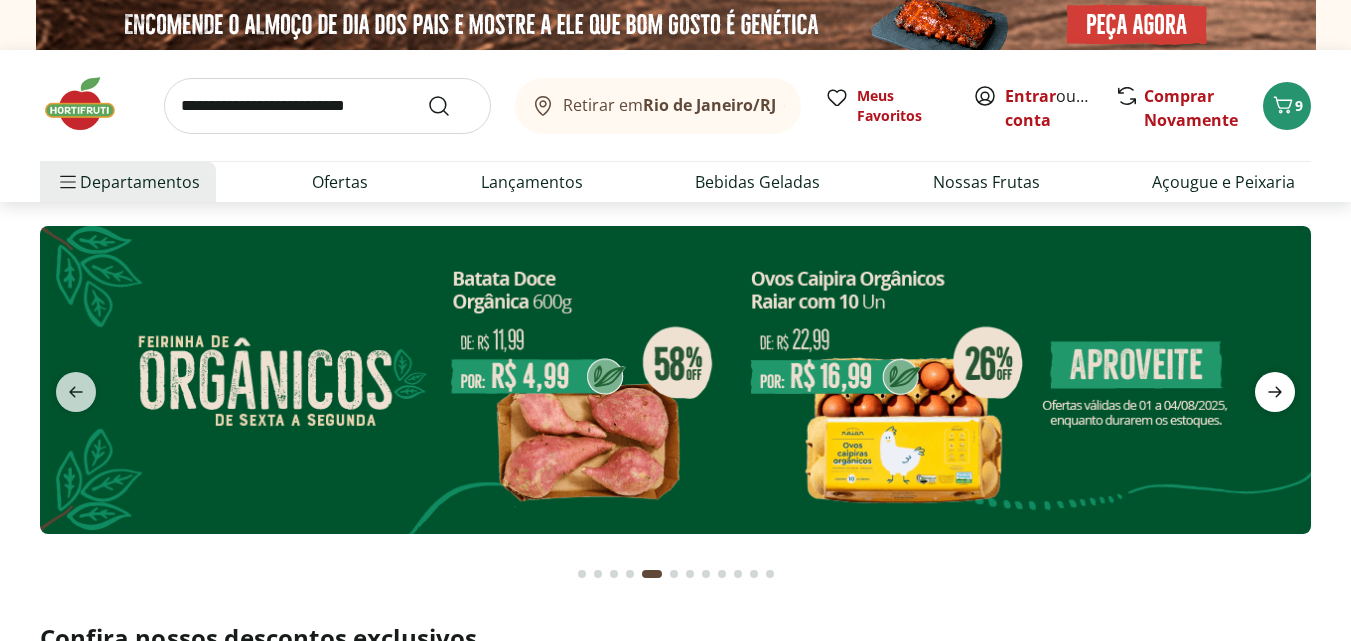 click at bounding box center (1275, 392) 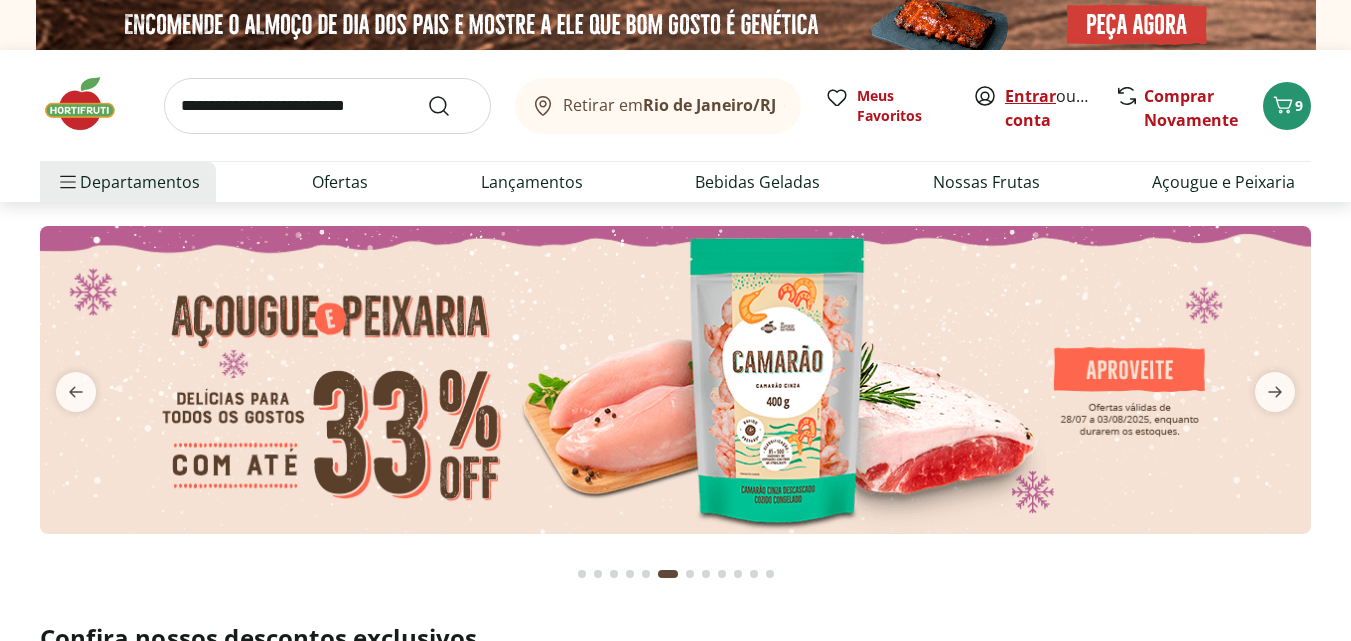 click on "Entrar" at bounding box center [1030, 96] 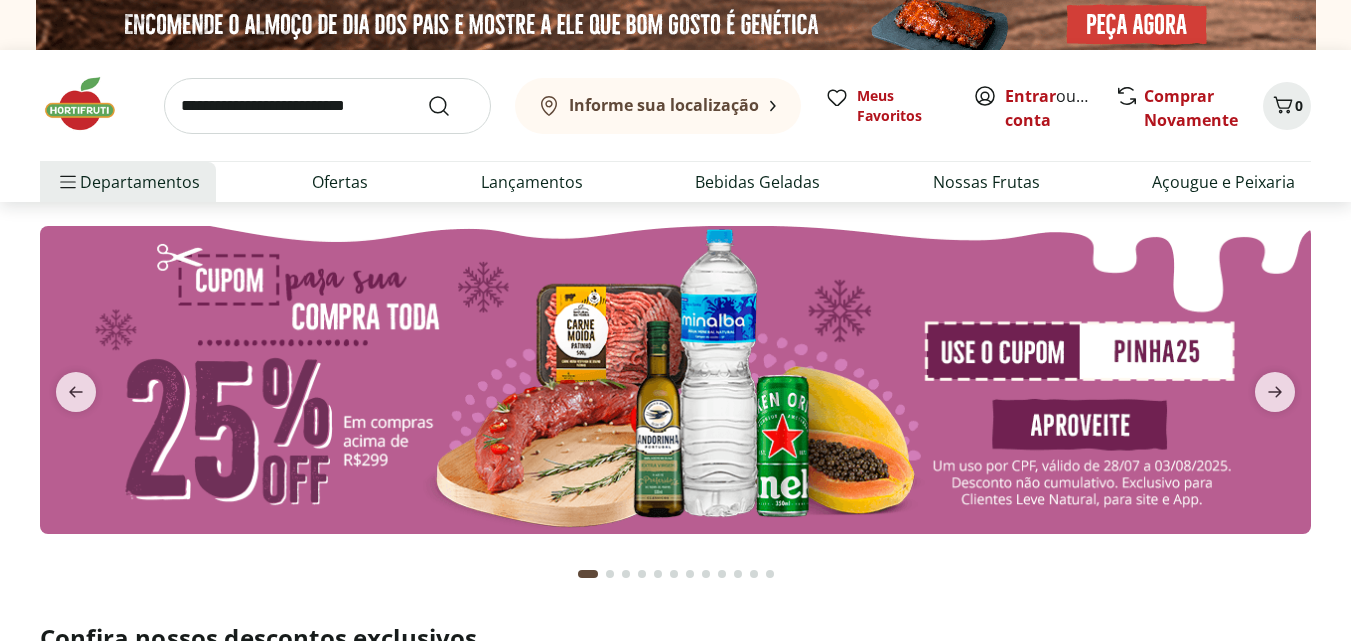 scroll, scrollTop: 0, scrollLeft: 0, axis: both 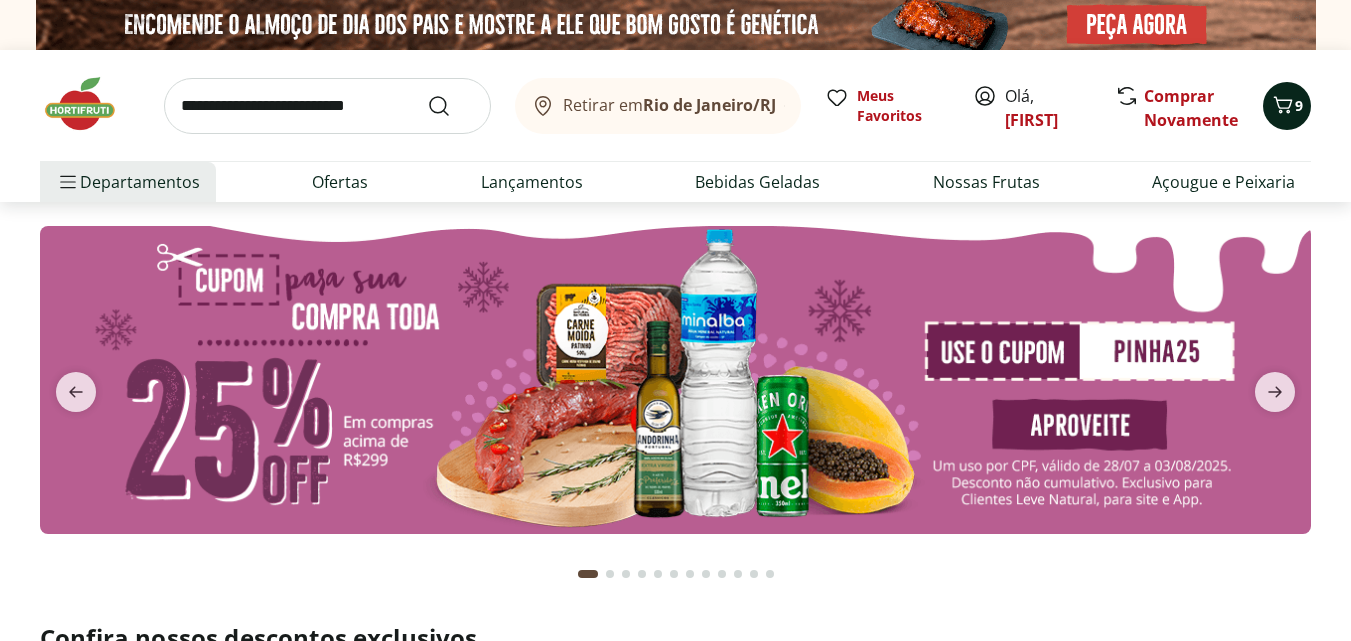 click on "9" at bounding box center (1299, 105) 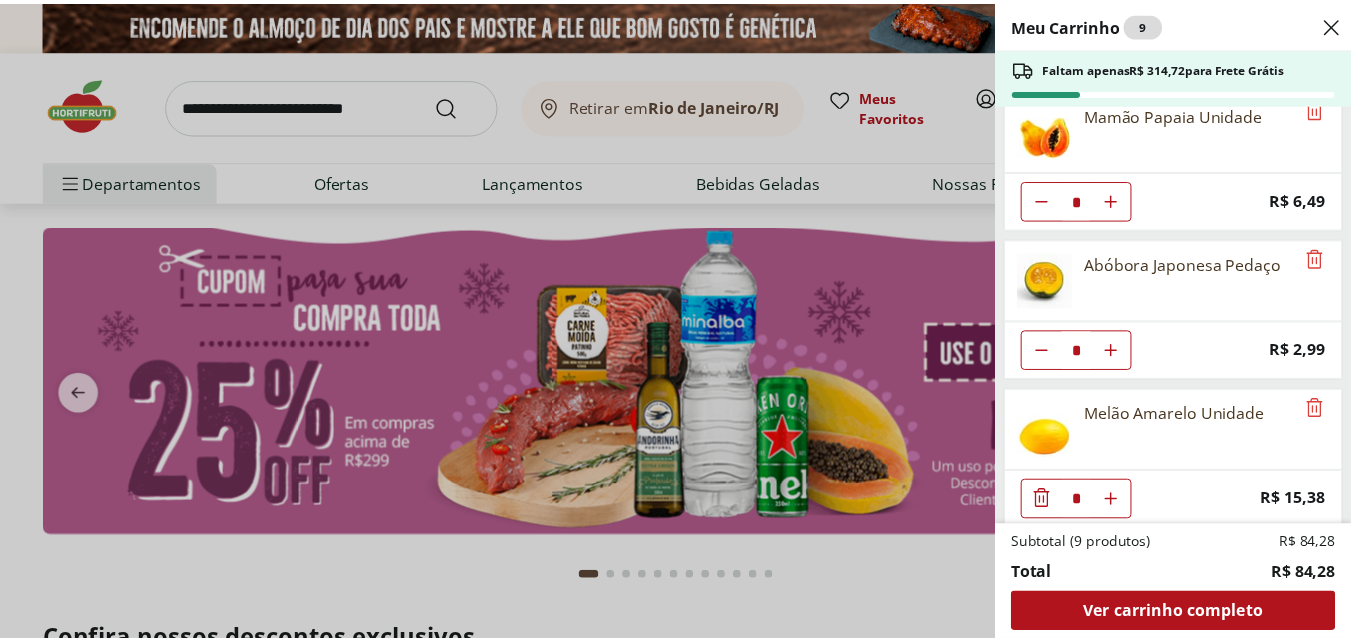 scroll, scrollTop: 0, scrollLeft: 0, axis: both 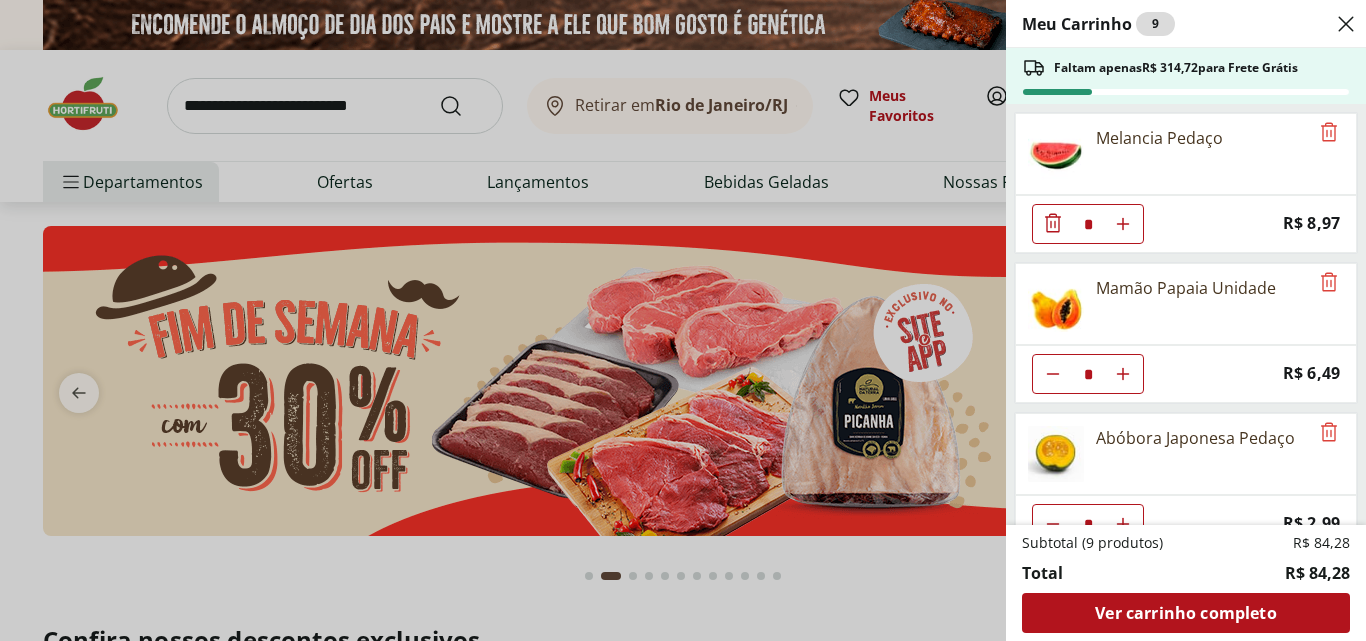 click on "Meu Carrinho 9 Faltam apenas  R$ 314,72  para Frete Grátis Melancia Pedaço * Price: R$ 8,97 Mamão Papaia Unidade * Price: R$ 6,49 Abóbora Japonesa Pedaço * Price: R$ 2,99 Melão Amarelo Unidade * Price: R$ 15,38 Uva Verde sem Semente Natural da Terra 500g * Price: R$ 12,49 Morango Fruta Congelada Nechio 1,02kg * Price: R$ 21,99 Subtotal (9 produtos) R$ 84,28 Total R$ 84,28 Ver carrinho completo" at bounding box center (683, 320) 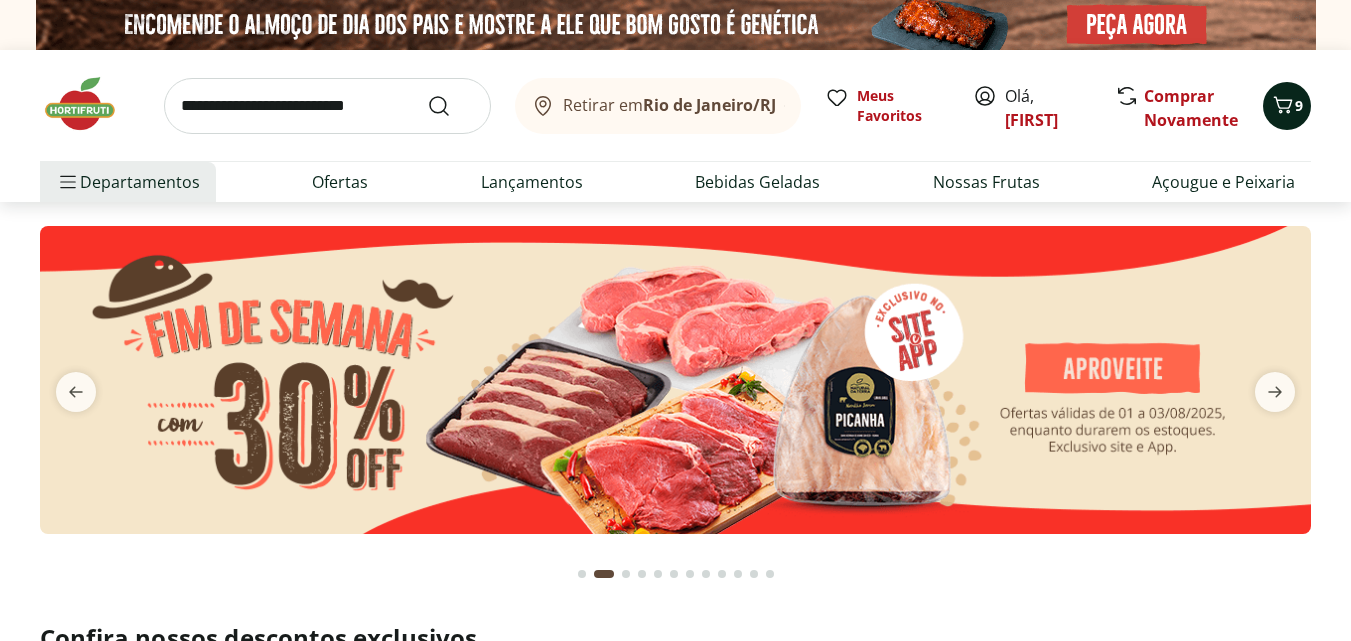 click 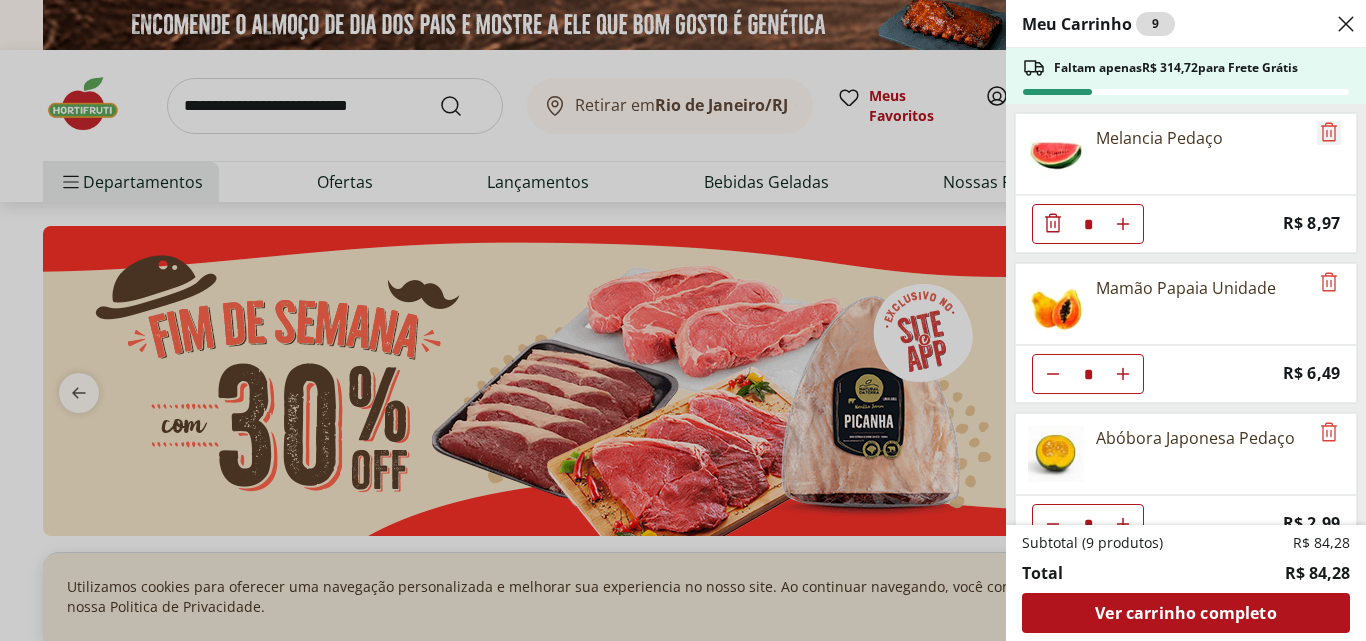 click 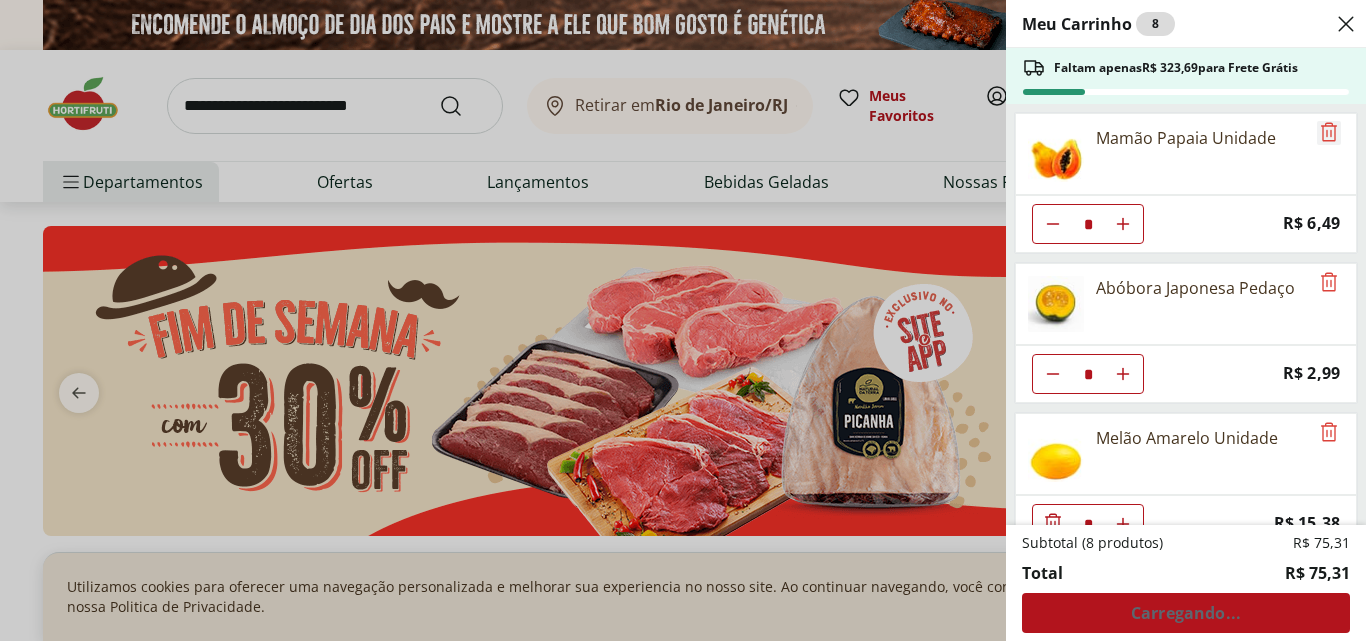 click 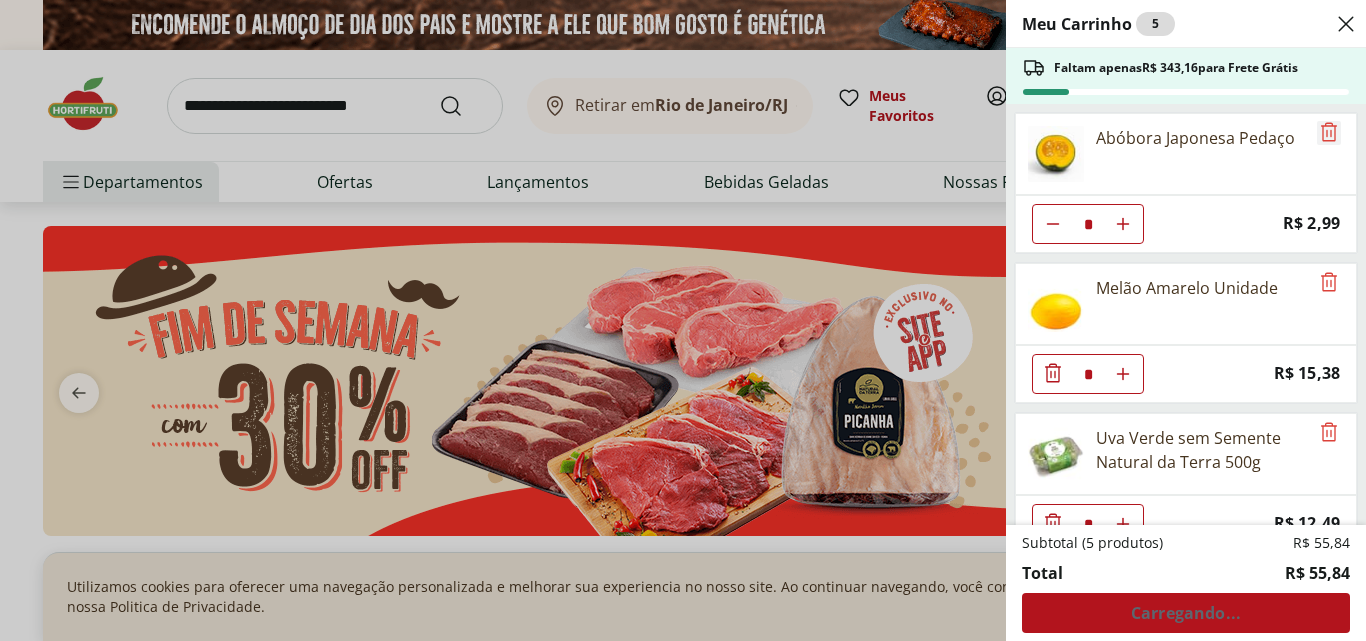 click 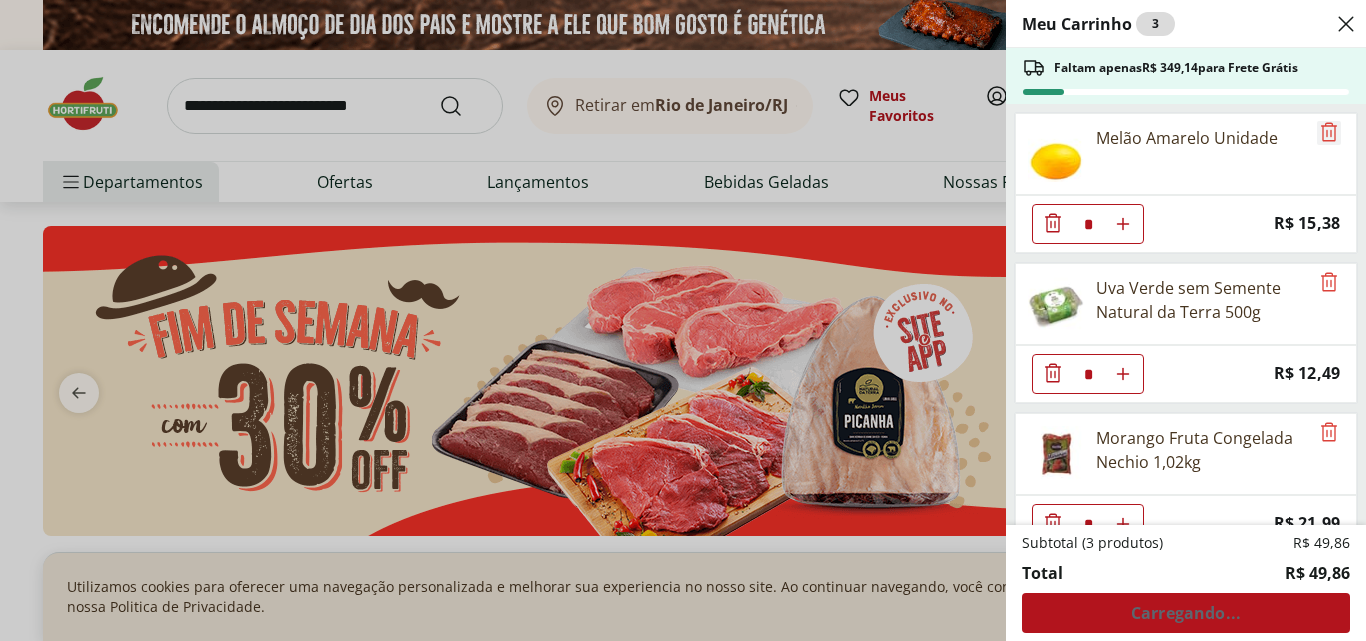 click 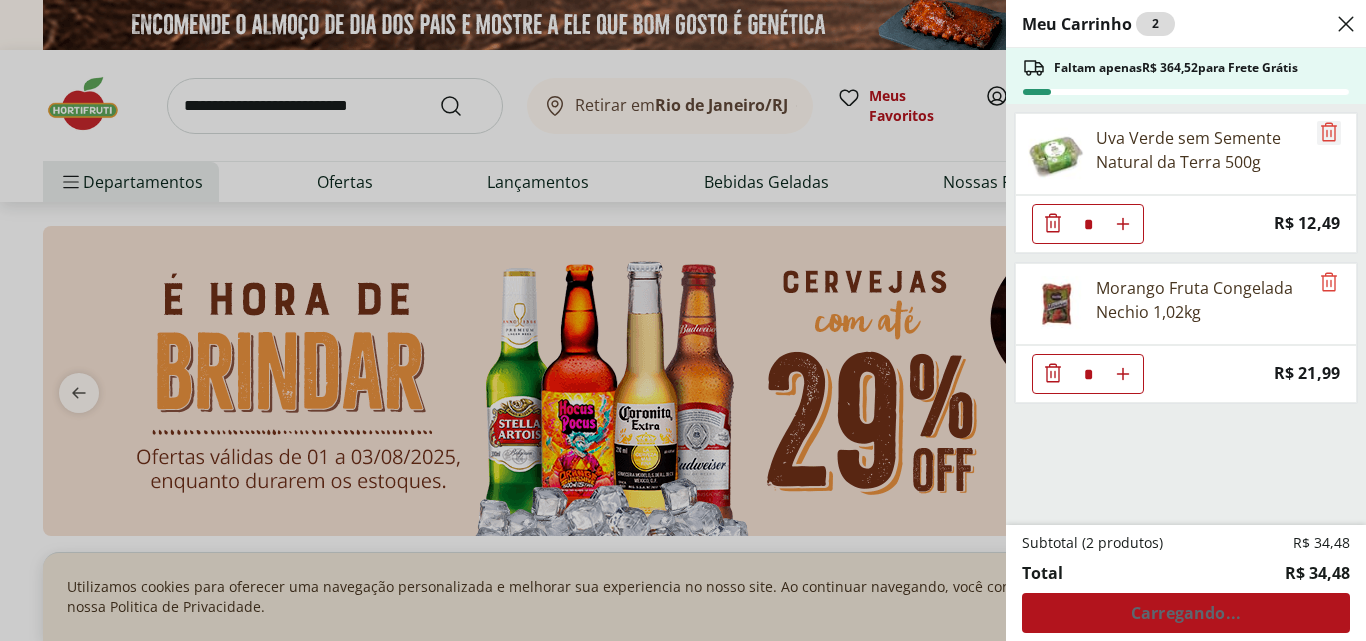 click 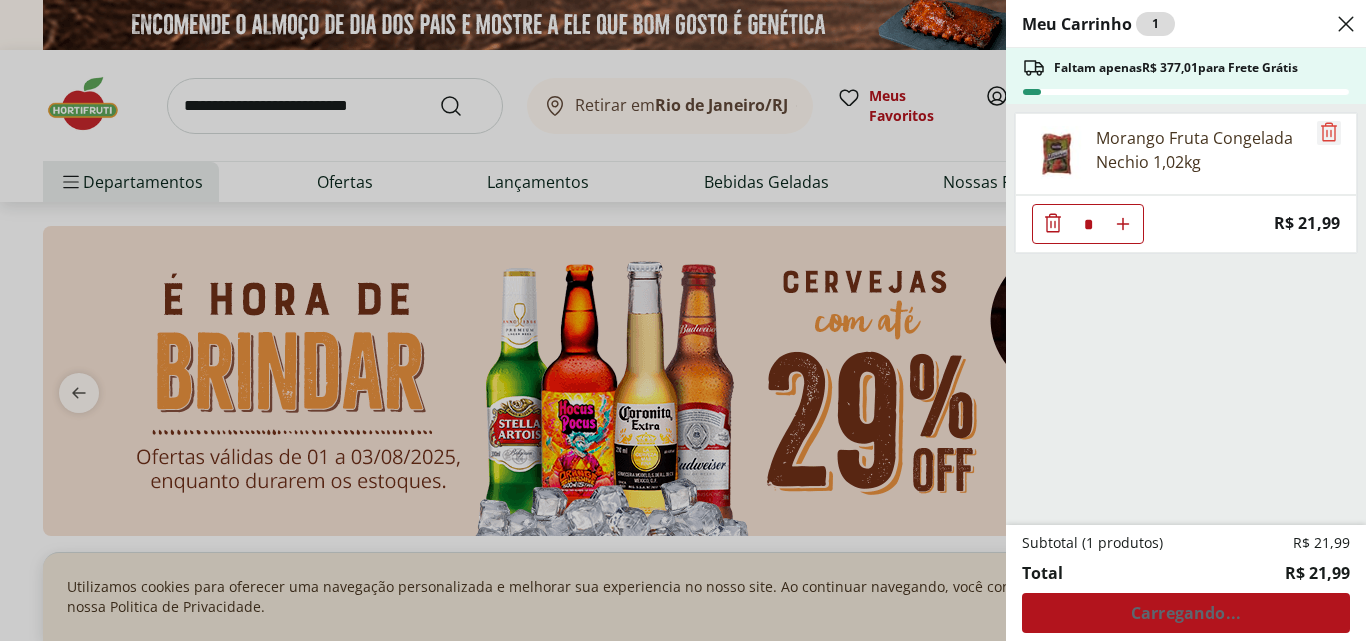 click 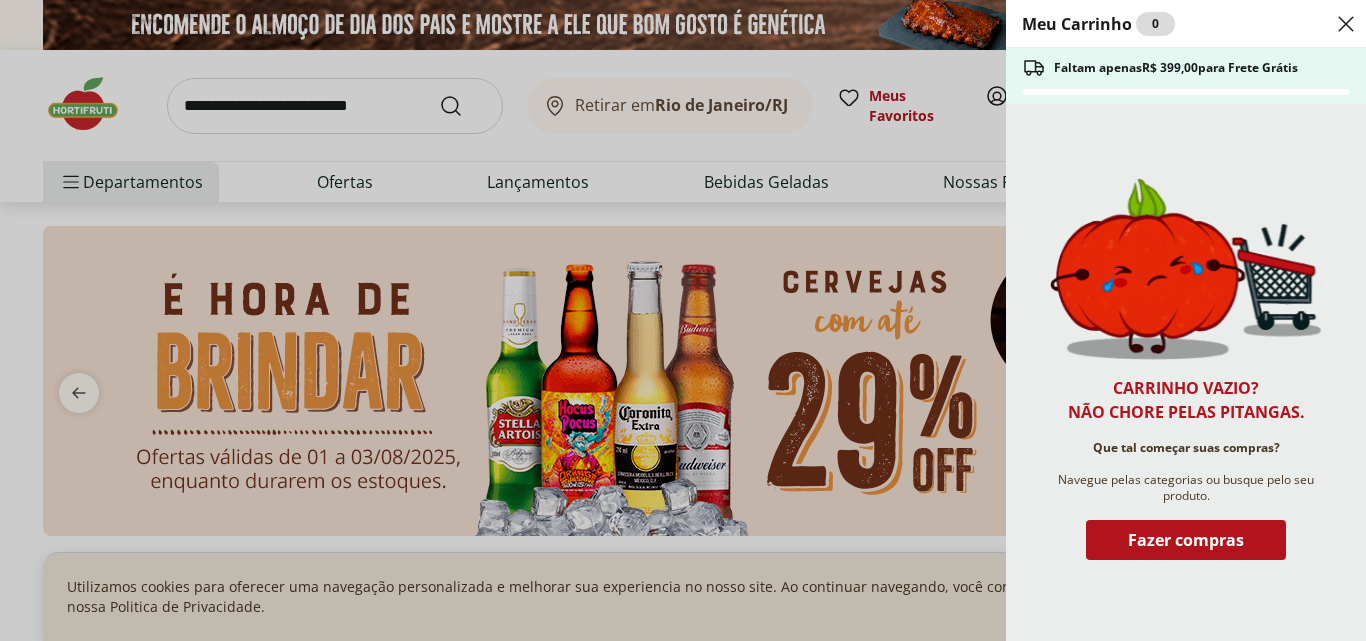 click on "Meu Carrinho 0 Faltam apenas  R$ 399,00  para Frete Grátis Carrinho vazio?   Não chore pelas pitangas. Que tal começar suas compras? Navegue pelas categorias ou busque pelo seu produto. Fazer compras" at bounding box center [683, 320] 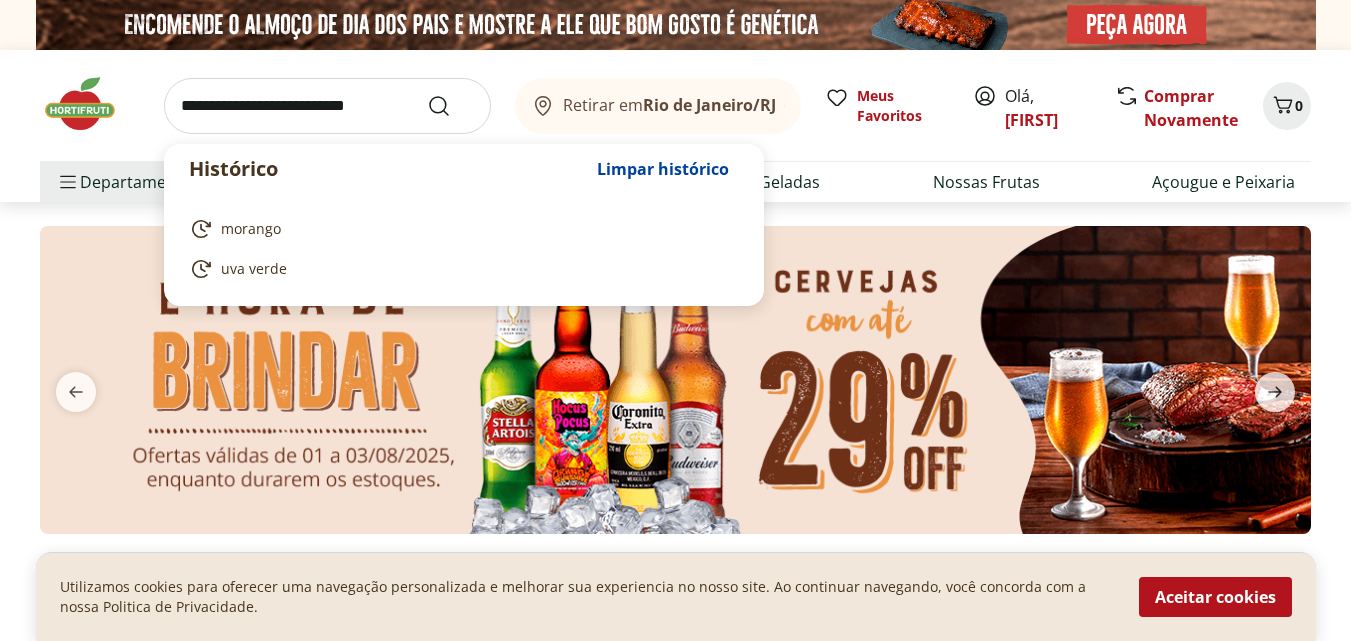 click at bounding box center (327, 106) 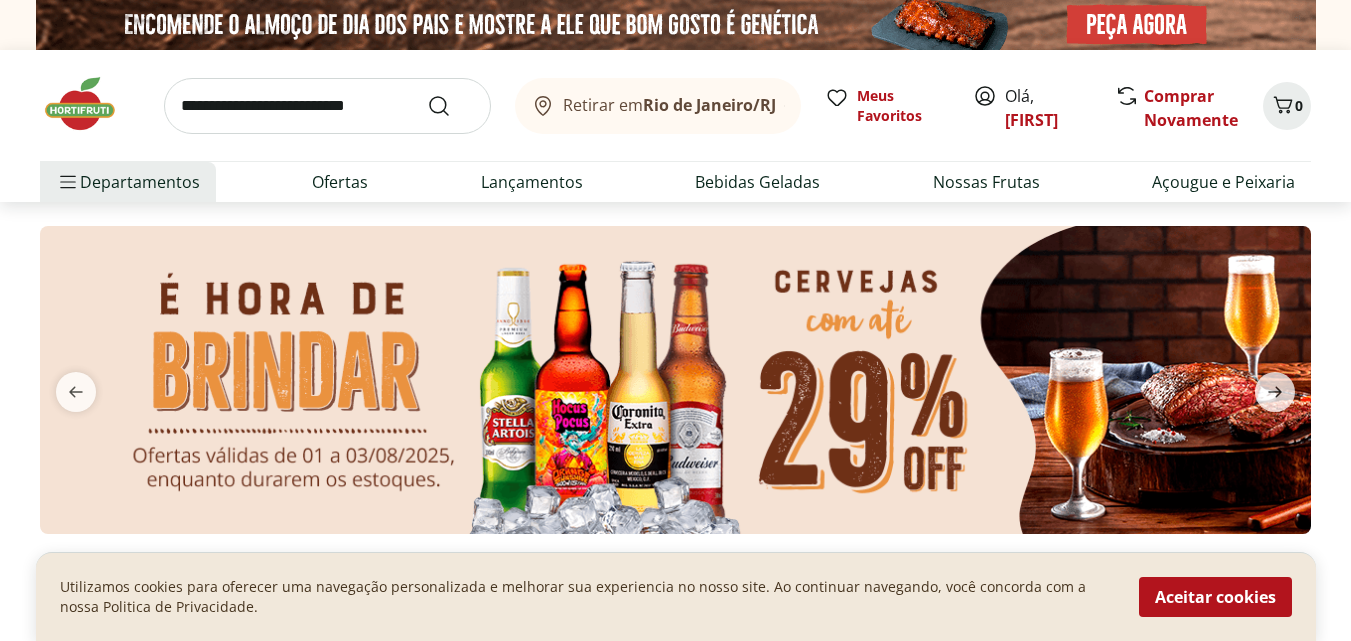 click on "Departamentos Nossa Marca Nossa Marca Ver tudo do departamento Açougue & Peixaria Congelados e Refrigerados Frutas, Legumes e Verduras Orgânicos Mercearia Sorvetes Hortifruti Hortifruti Ver tudo do departamento Cogumelos Frutas Legumes Ovos Temperos Frescos Verduras Orgânicos Orgânicos Ver tudo do departamento Bebidas Orgânicas Frutas Orgânicas Legumes Orgânicos Ovos Orgânicos Perecíveis Orgânicos Verduras Orgânicas Temperos Frescos Açougue e Peixaria Açougue e Peixaria Ver tudo do departamento Aves Bovinos Exóticos Frutos do Mar Linguiça e Salsicha Peixes Salgados e Defumados Suínos Prontinhos Prontinhos Ver tudo do departamento Frutas Cortadinhas Pré Preparados Prontos para Consumo Saladas Sucos e Água de Coco Padaria Padaria Ver tudo do departamento Bolos e Mini Bolos Doces Pão Padaria Própria Salgados Torradas Bebidas Bebidas Ver tudo do departamento Água Água de Coco Cerveja Destilados Chá e Mate Drinks Alcóolicos Energético e Isotônico Vinhos Refrigerante Suco Integral Azeite" at bounding box center (675, 182) 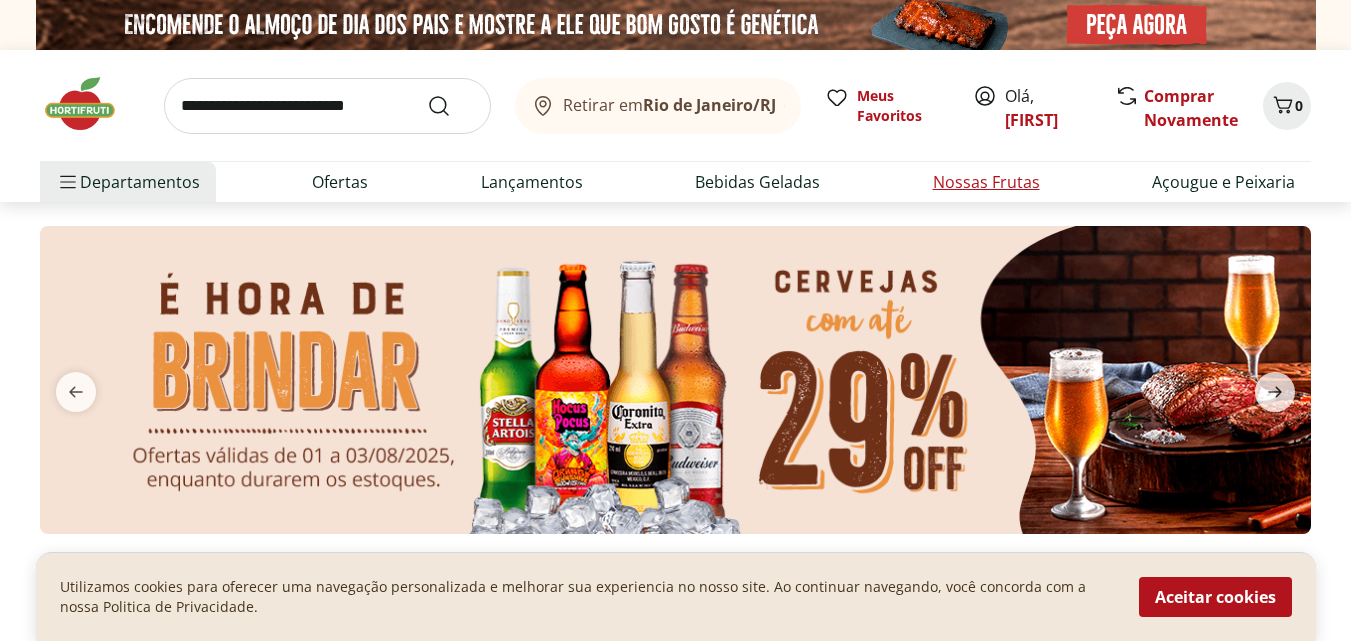 click on "Nossas Frutas" at bounding box center (986, 182) 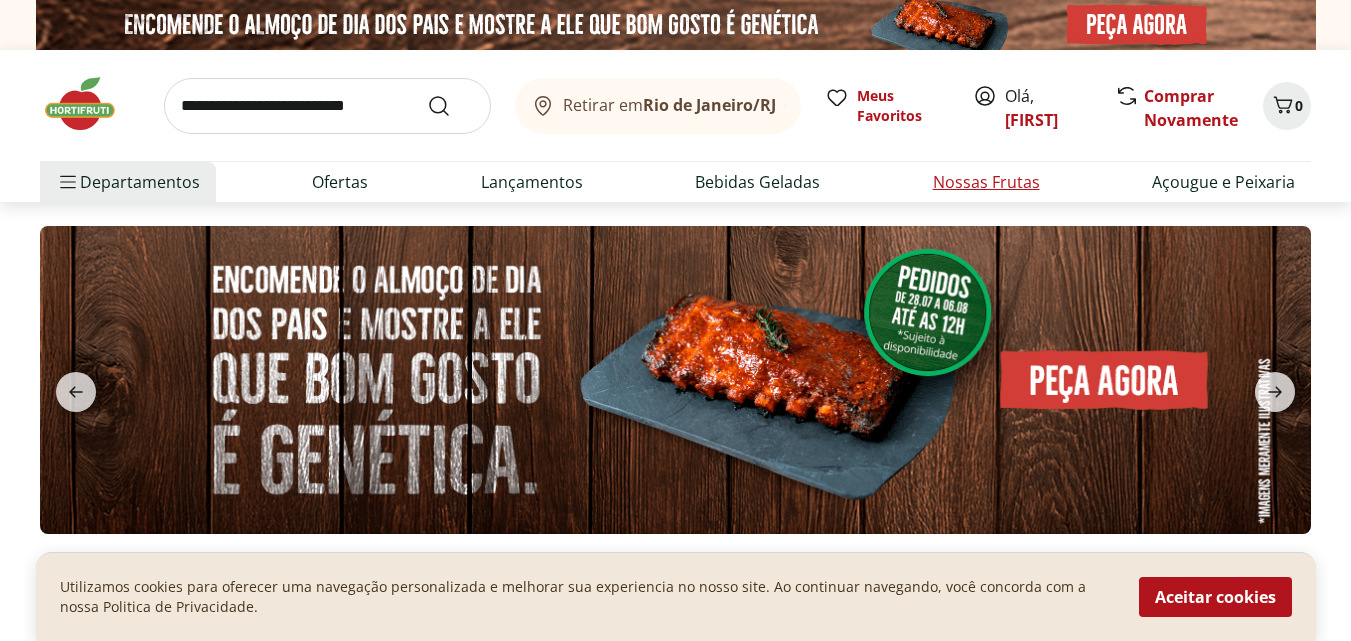 click on "Nossas Frutas" at bounding box center [986, 182] 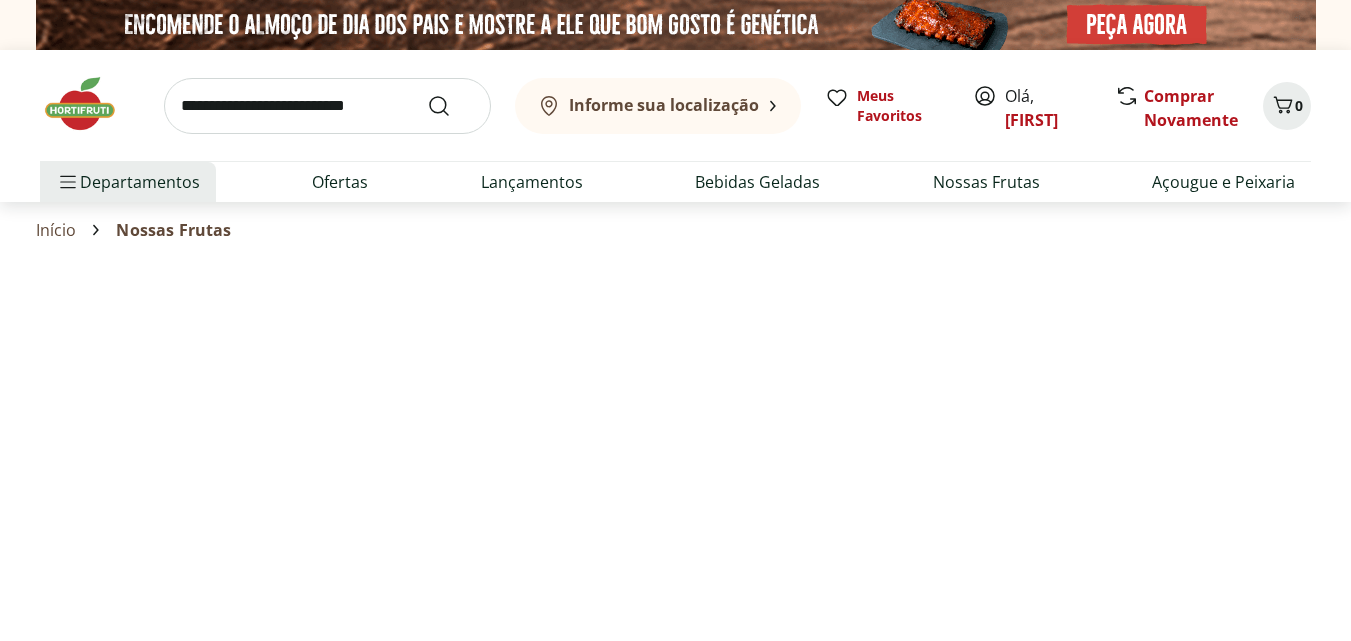 select on "**********" 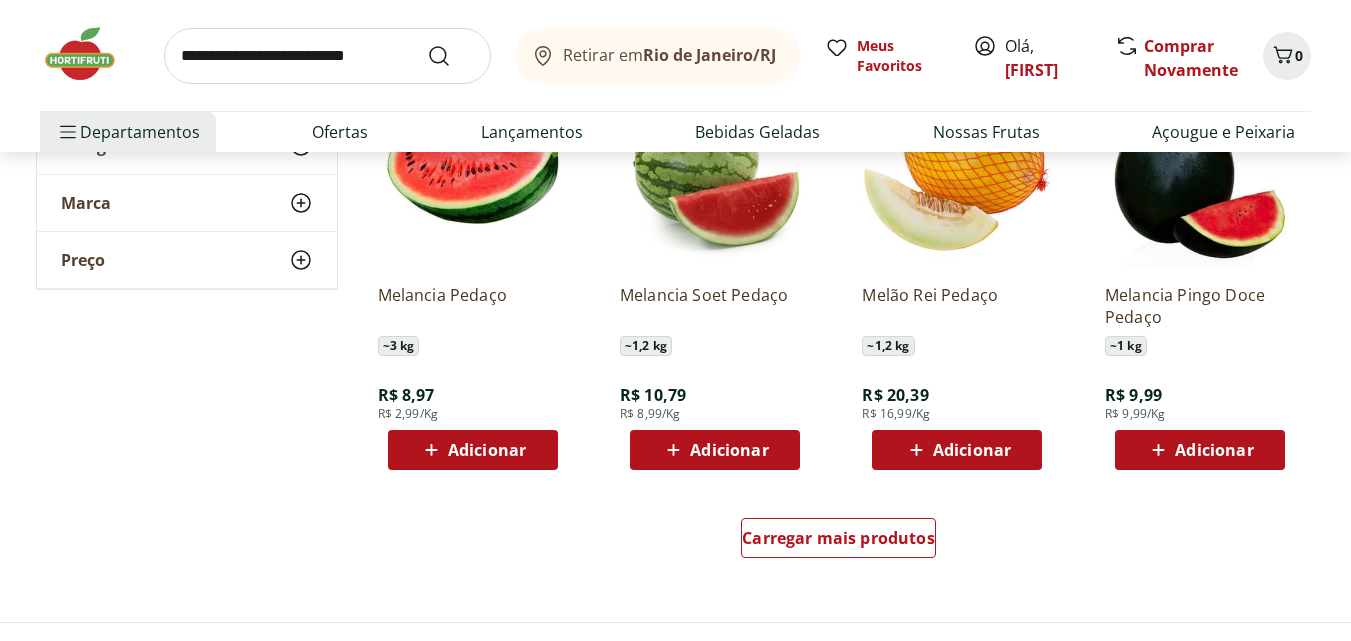 scroll, scrollTop: 1200, scrollLeft: 0, axis: vertical 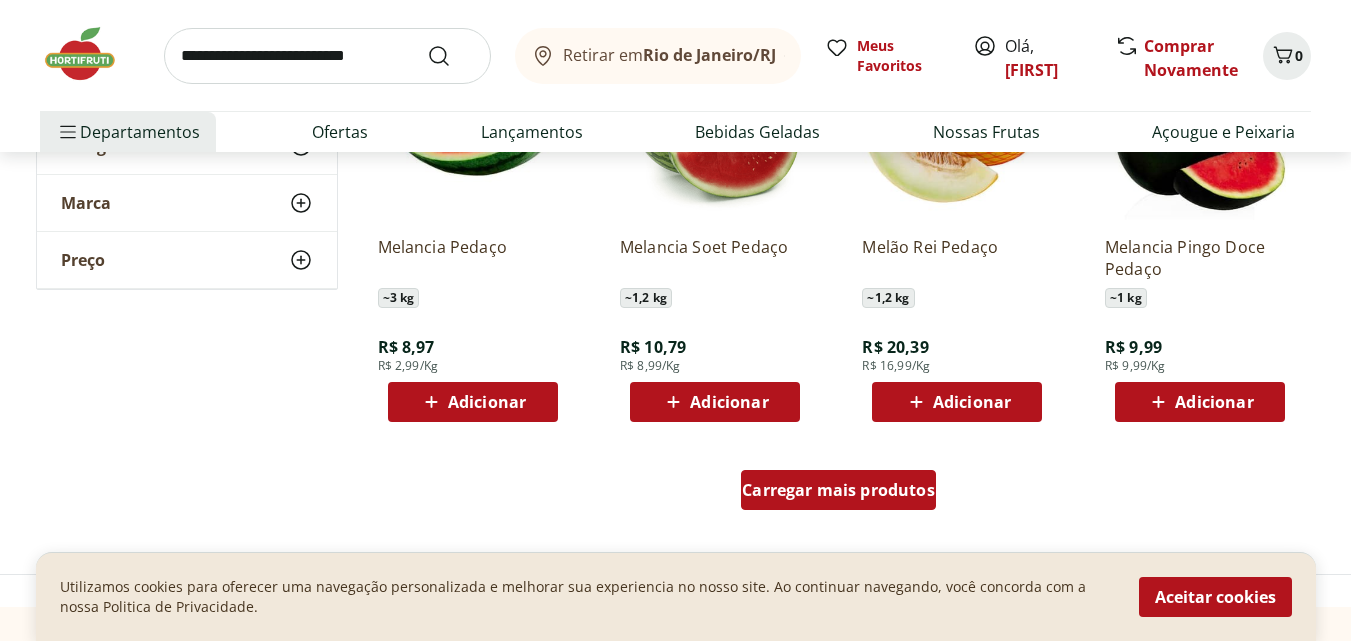 click on "Carregar mais produtos" at bounding box center (838, 490) 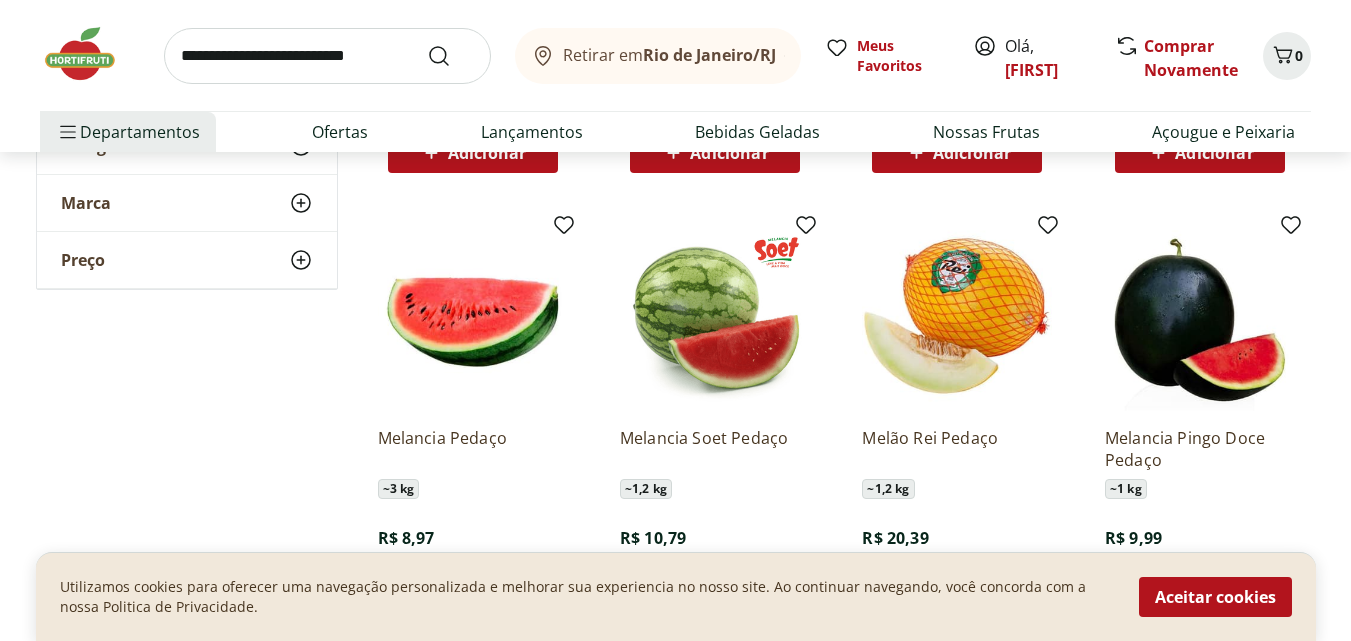 scroll, scrollTop: 1200, scrollLeft: 0, axis: vertical 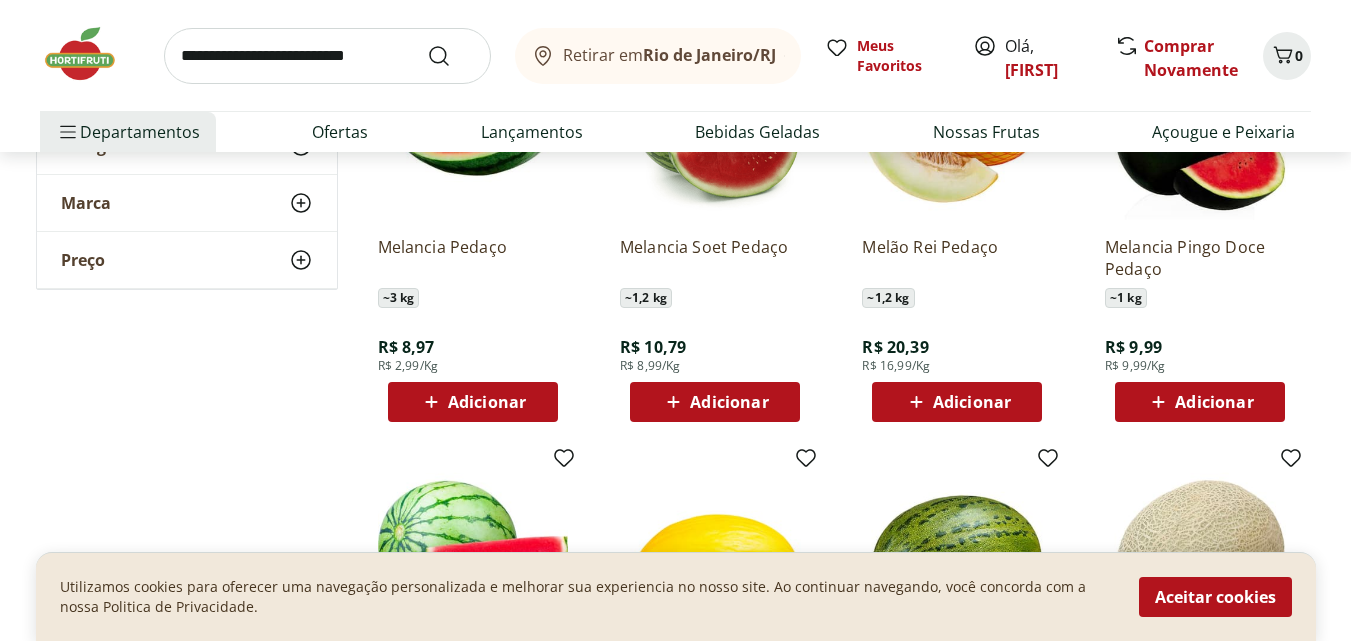 click on "Adicionar" at bounding box center (487, 402) 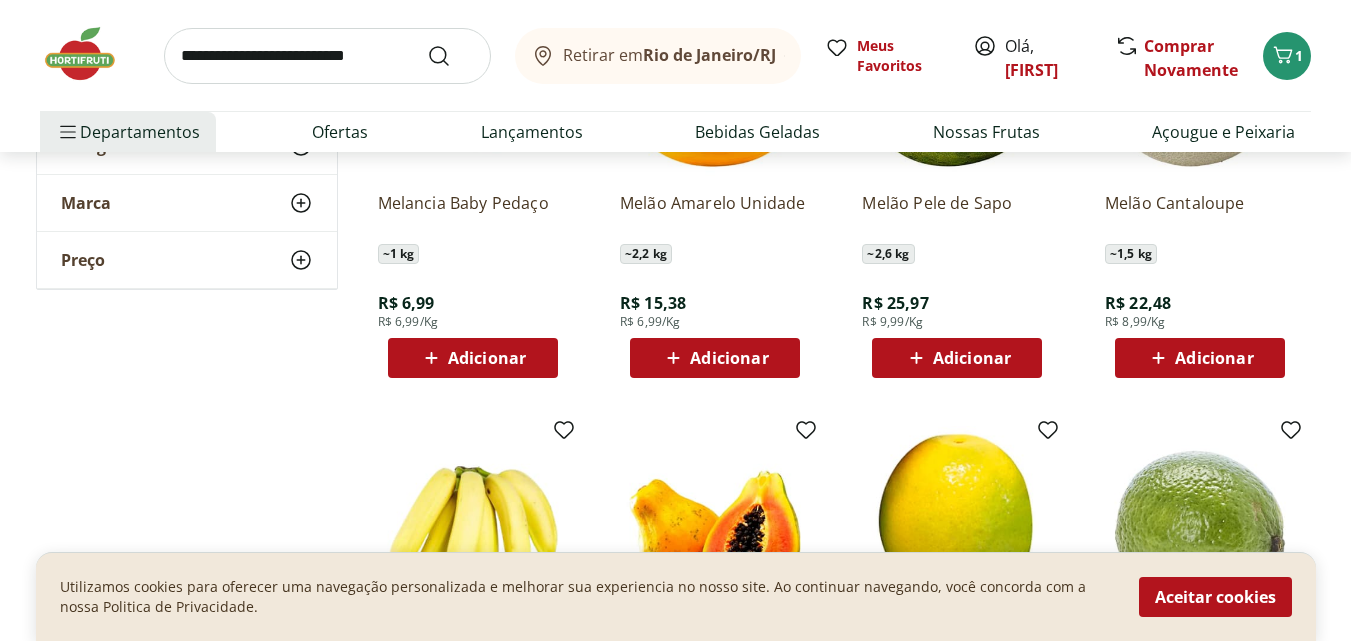 scroll, scrollTop: 1700, scrollLeft: 0, axis: vertical 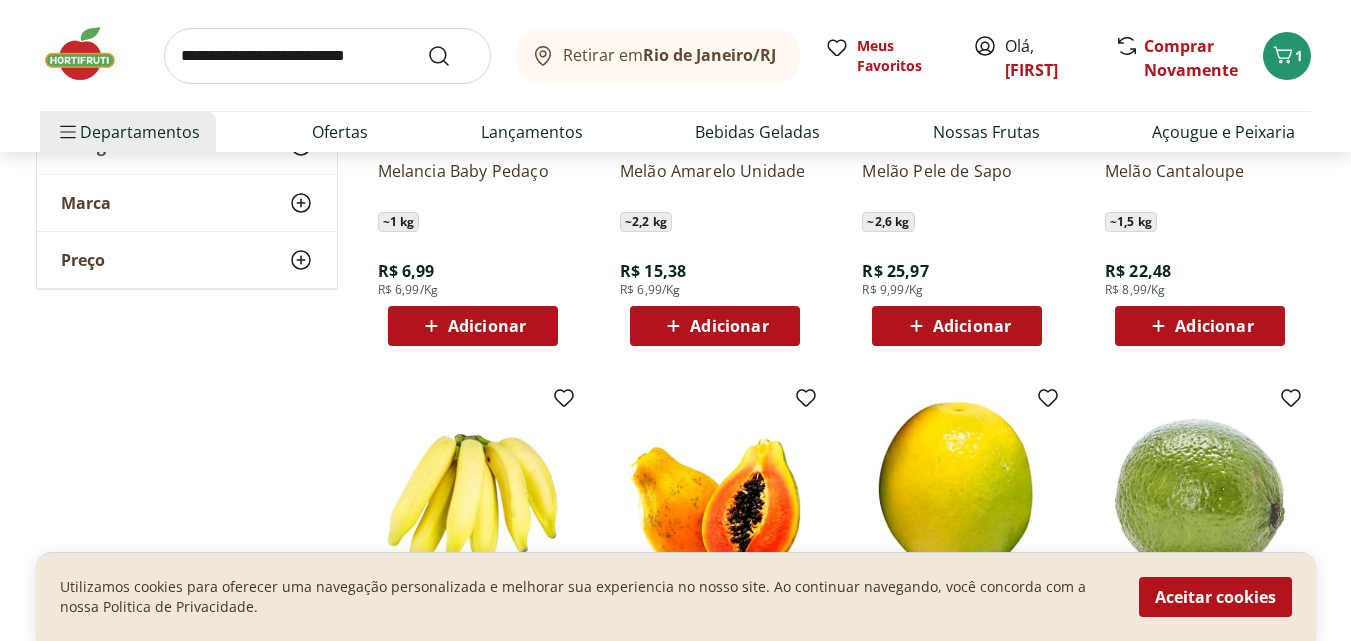 click 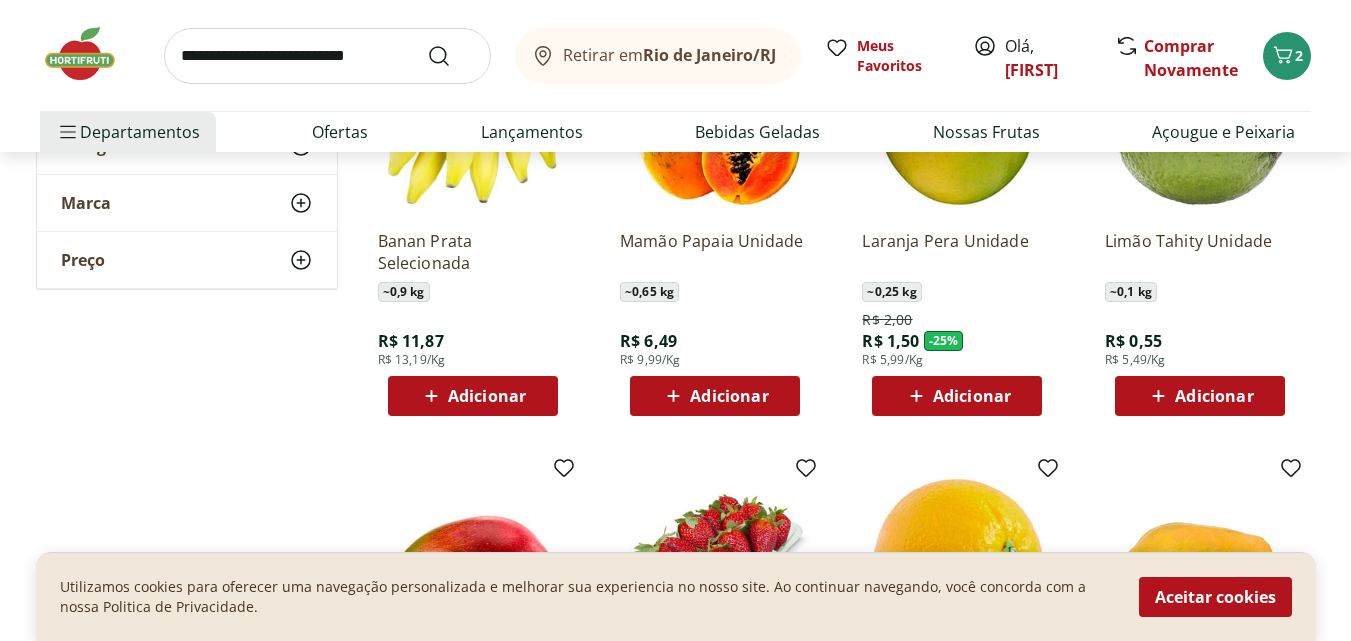 scroll, scrollTop: 2500, scrollLeft: 0, axis: vertical 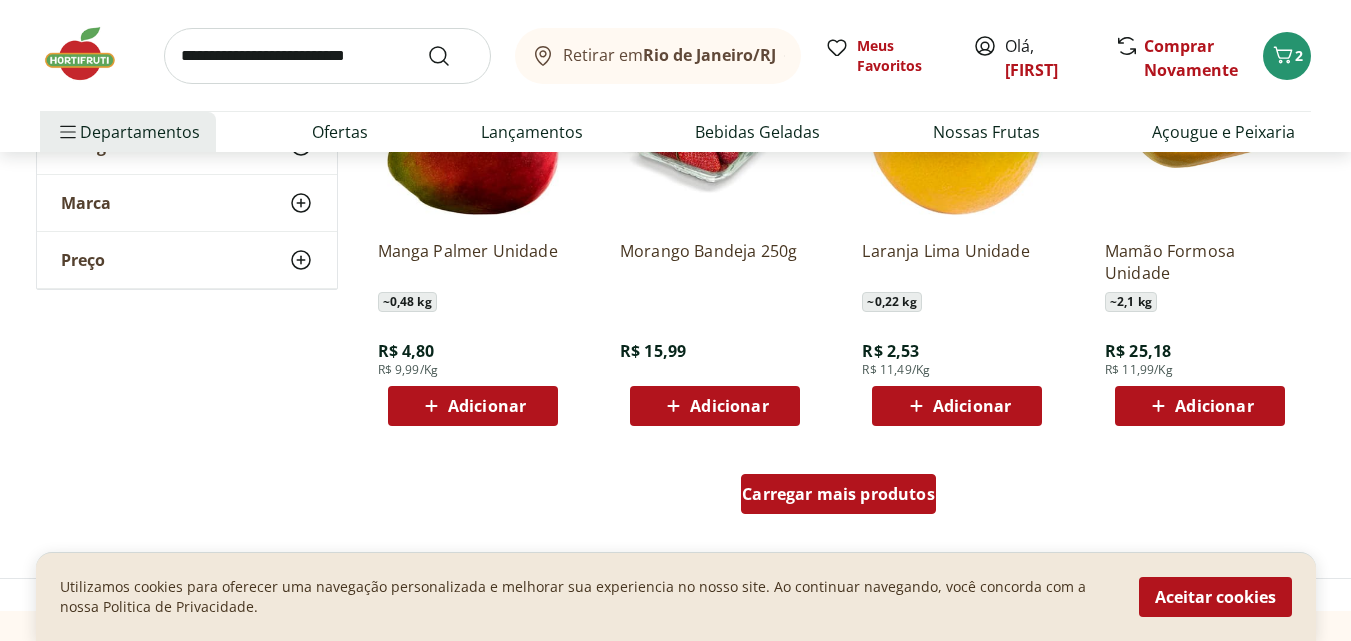 click on "Carregar mais produtos" at bounding box center (838, 494) 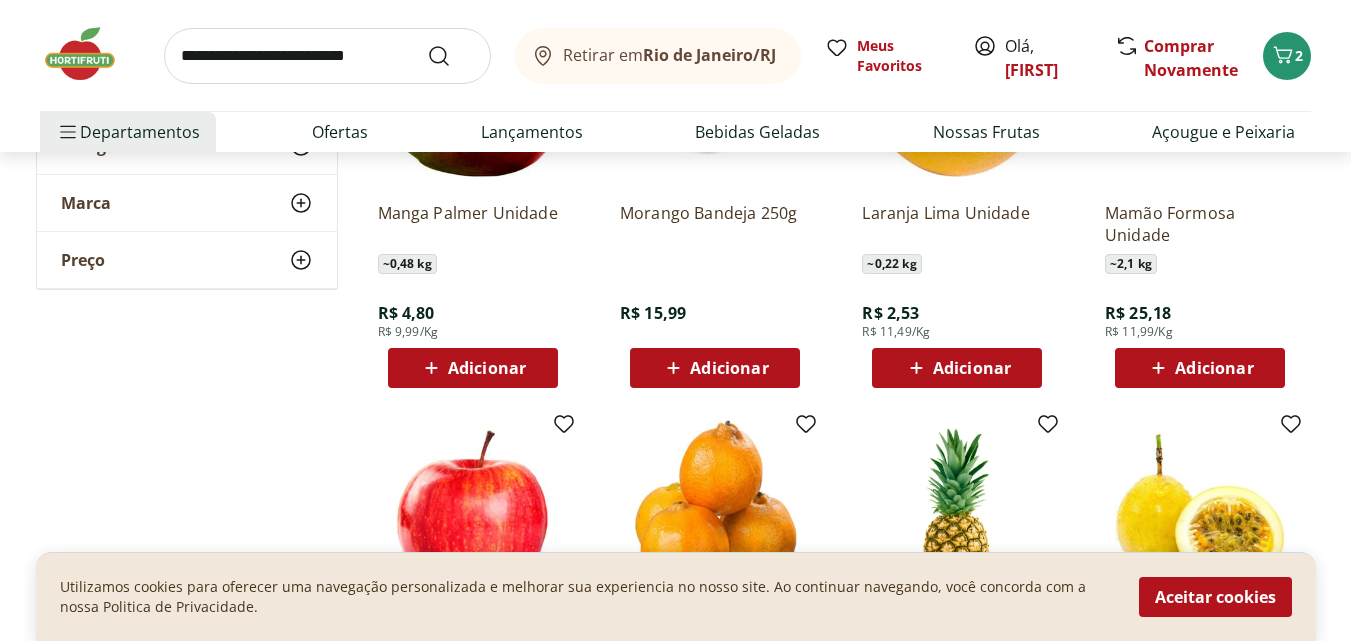 scroll, scrollTop: 2600, scrollLeft: 0, axis: vertical 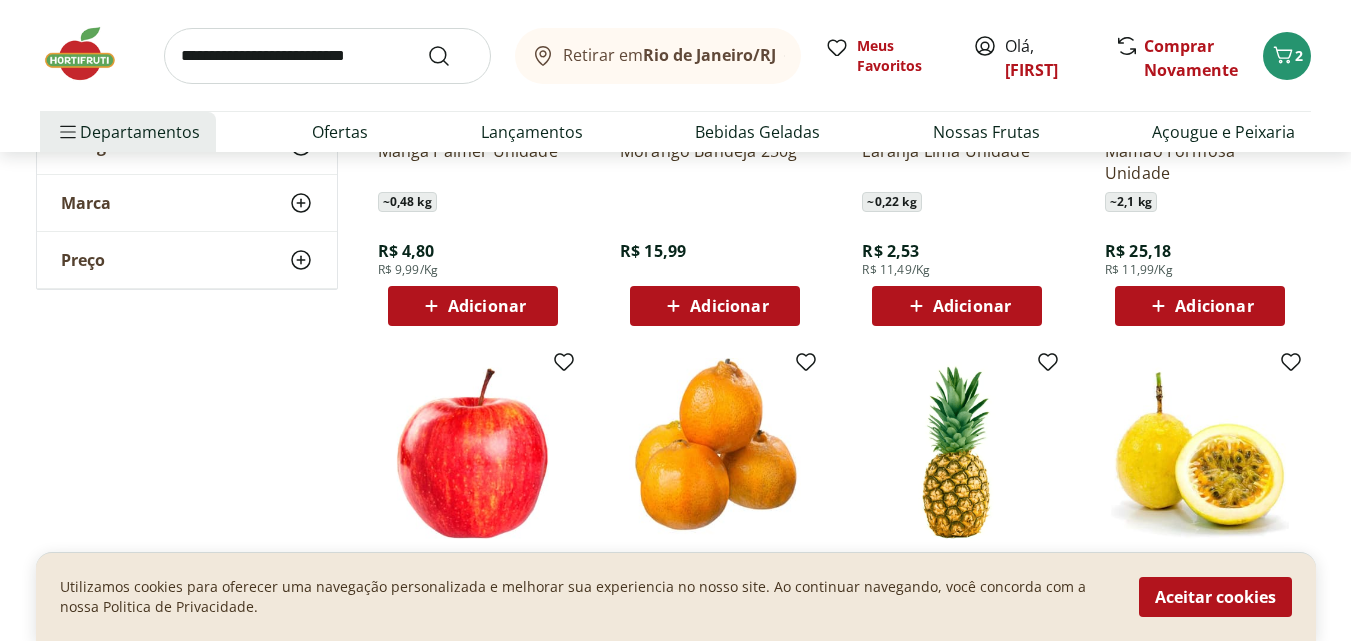 click on "Adicionar" at bounding box center [1200, 306] 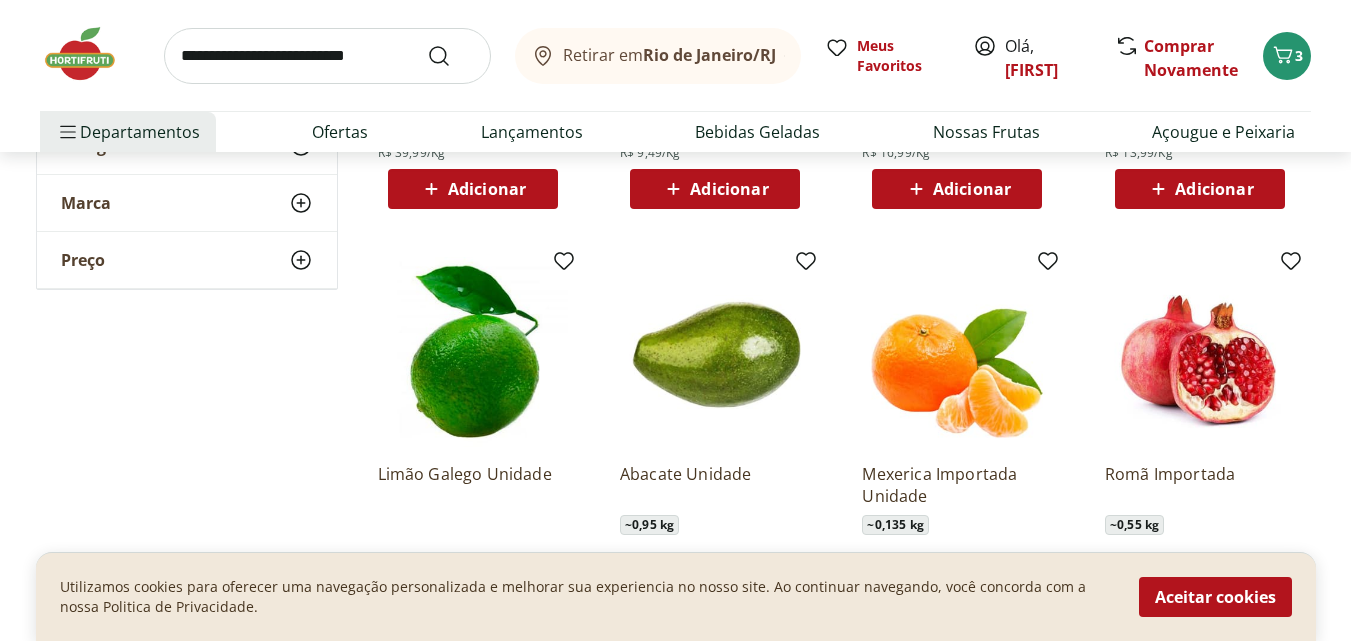 scroll, scrollTop: 3400, scrollLeft: 0, axis: vertical 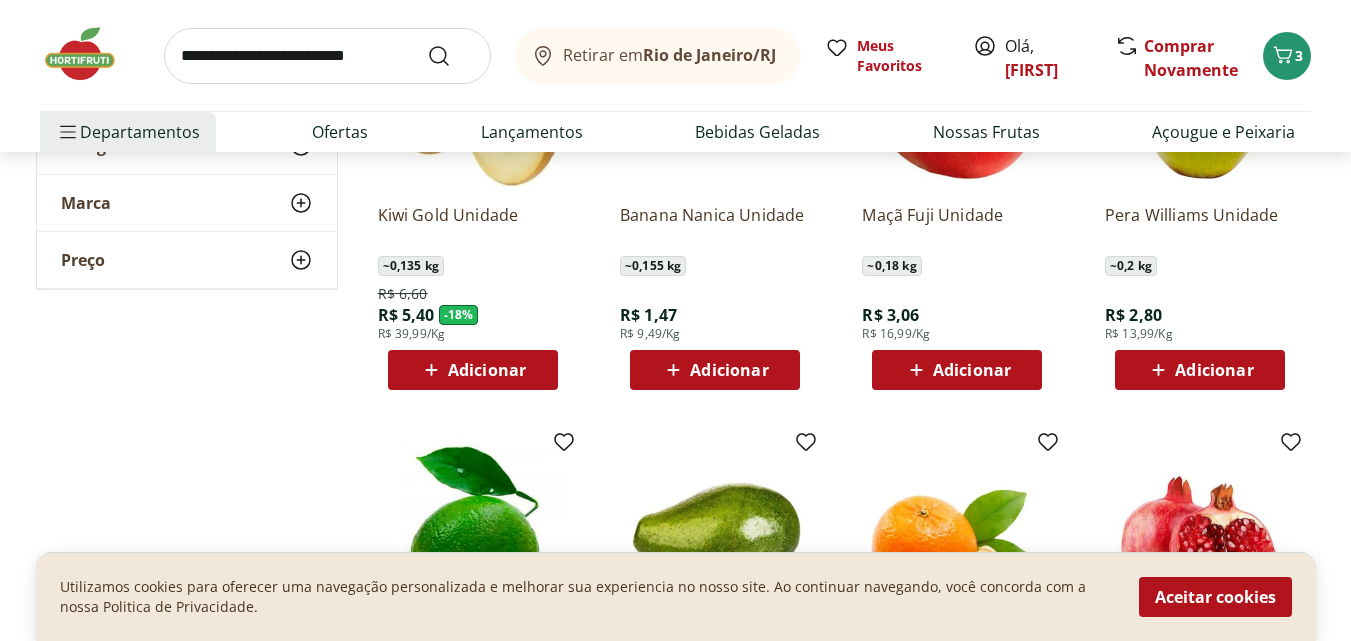 click on "Adicionar" at bounding box center (1214, 370) 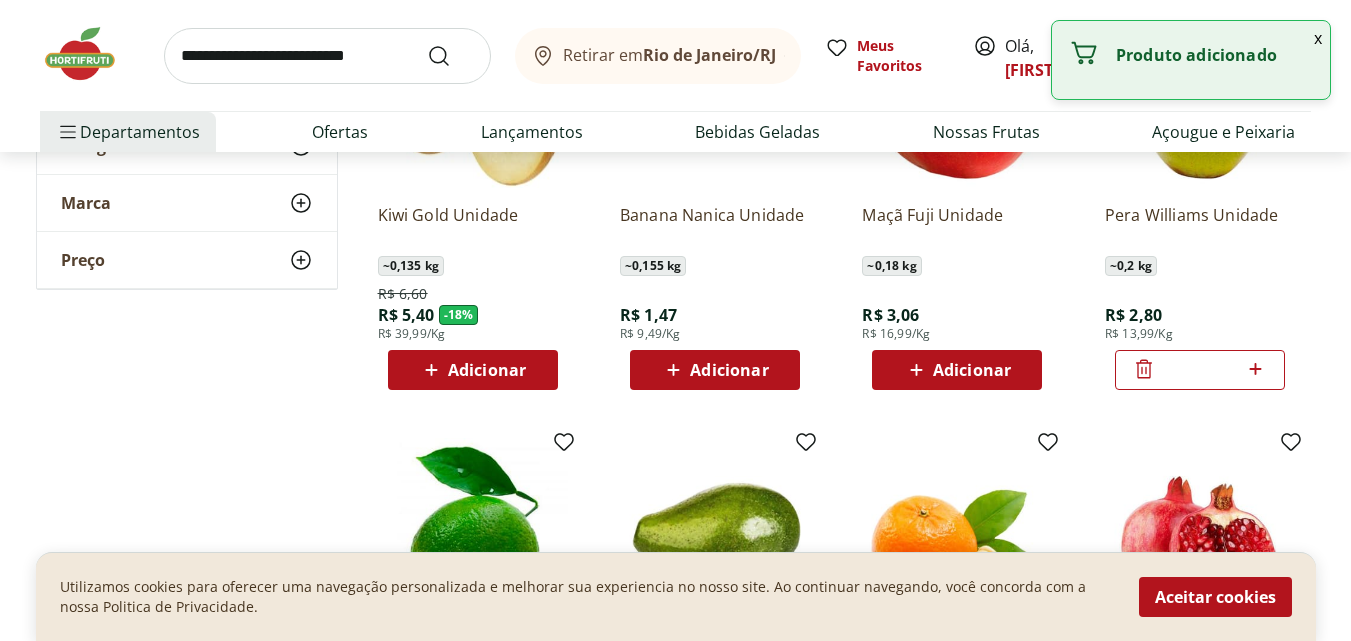 click 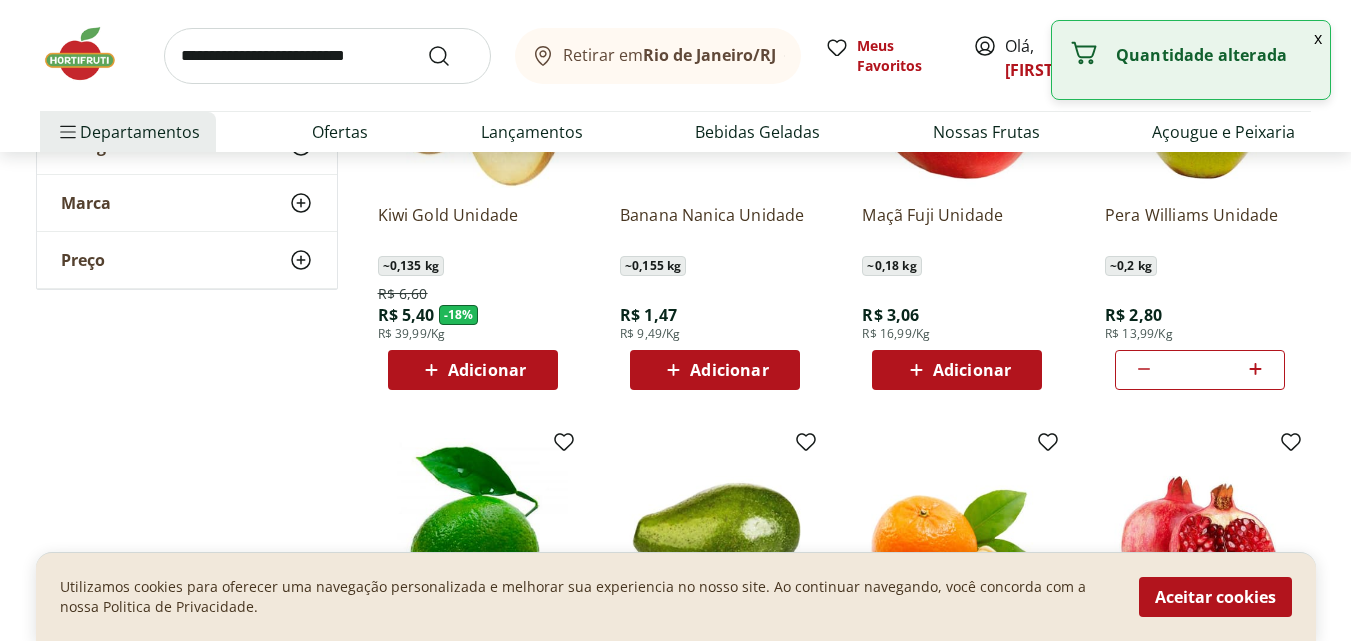 click 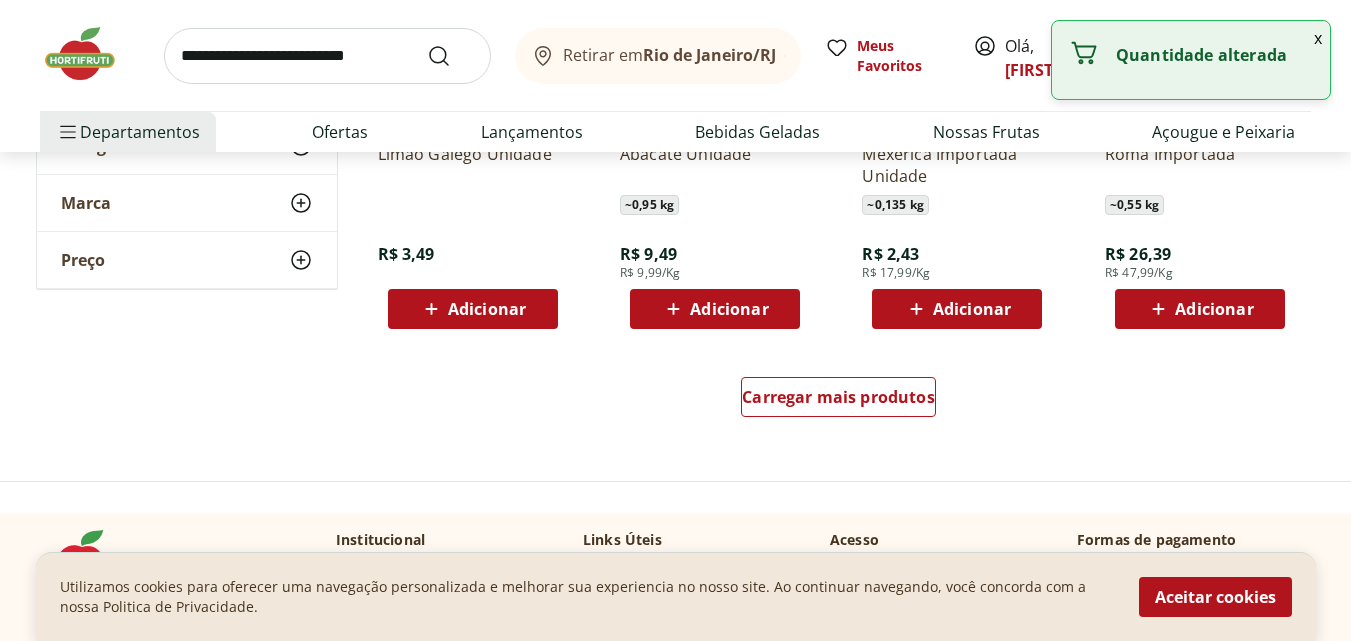 scroll, scrollTop: 4100, scrollLeft: 0, axis: vertical 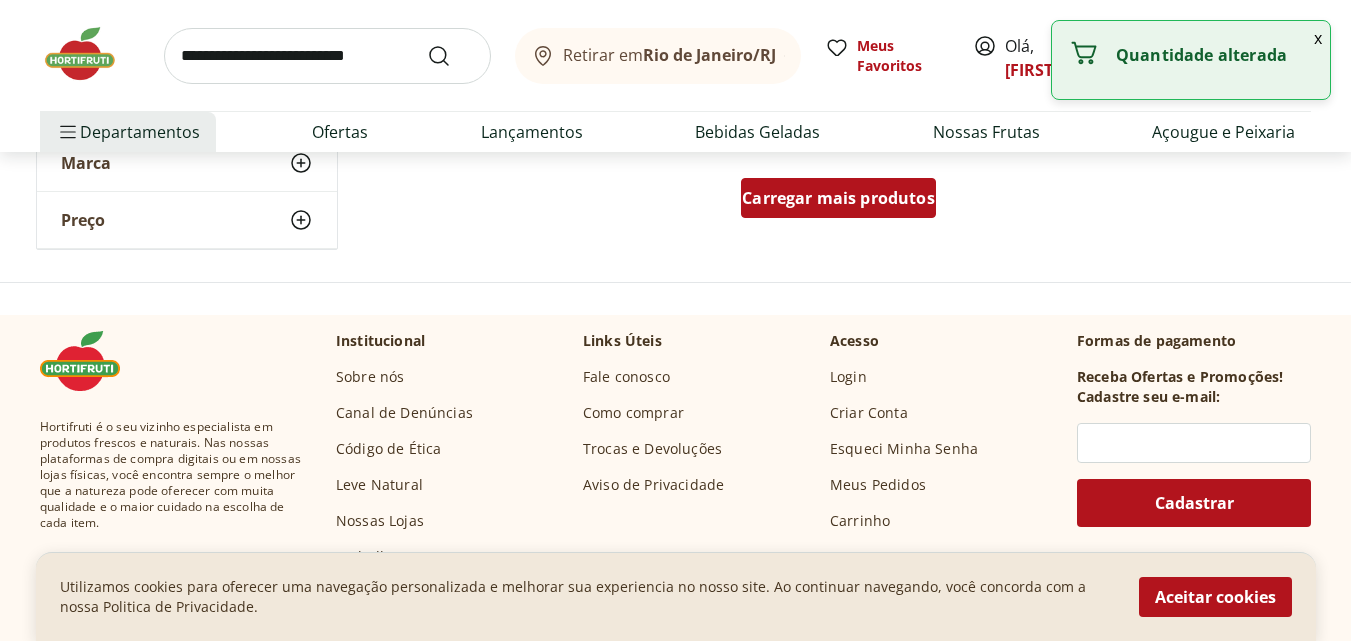 click on "Carregar mais produtos" at bounding box center (838, 198) 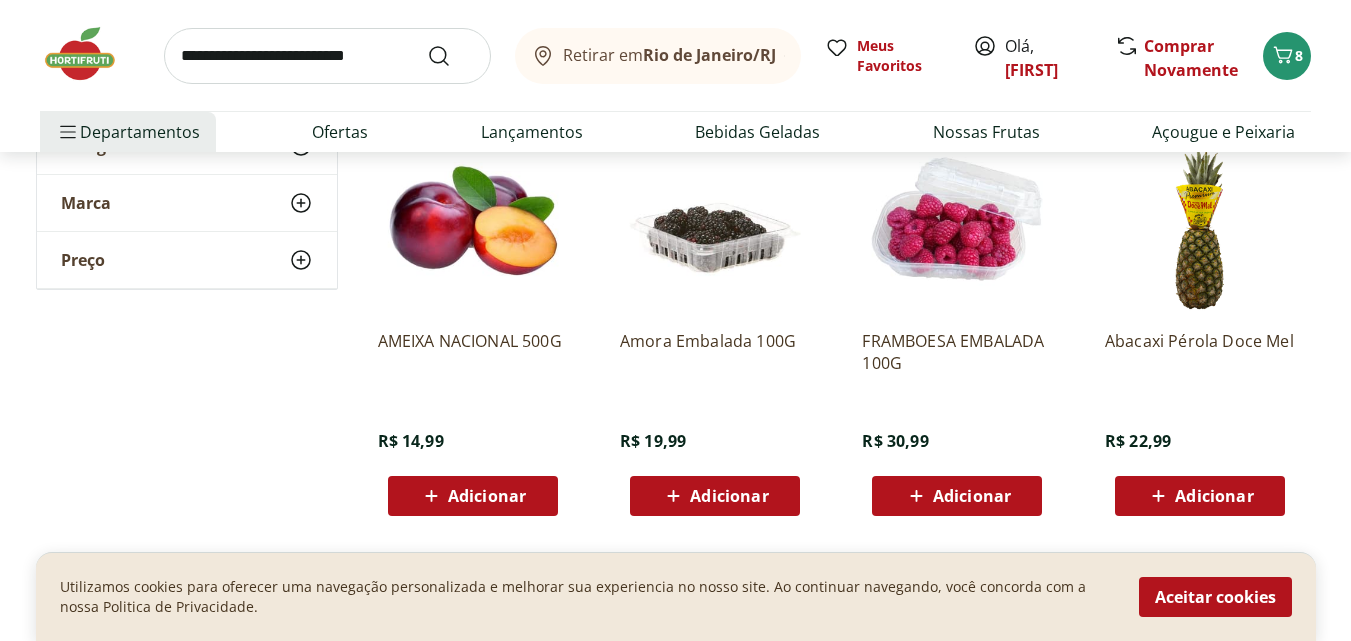 scroll, scrollTop: 5100, scrollLeft: 0, axis: vertical 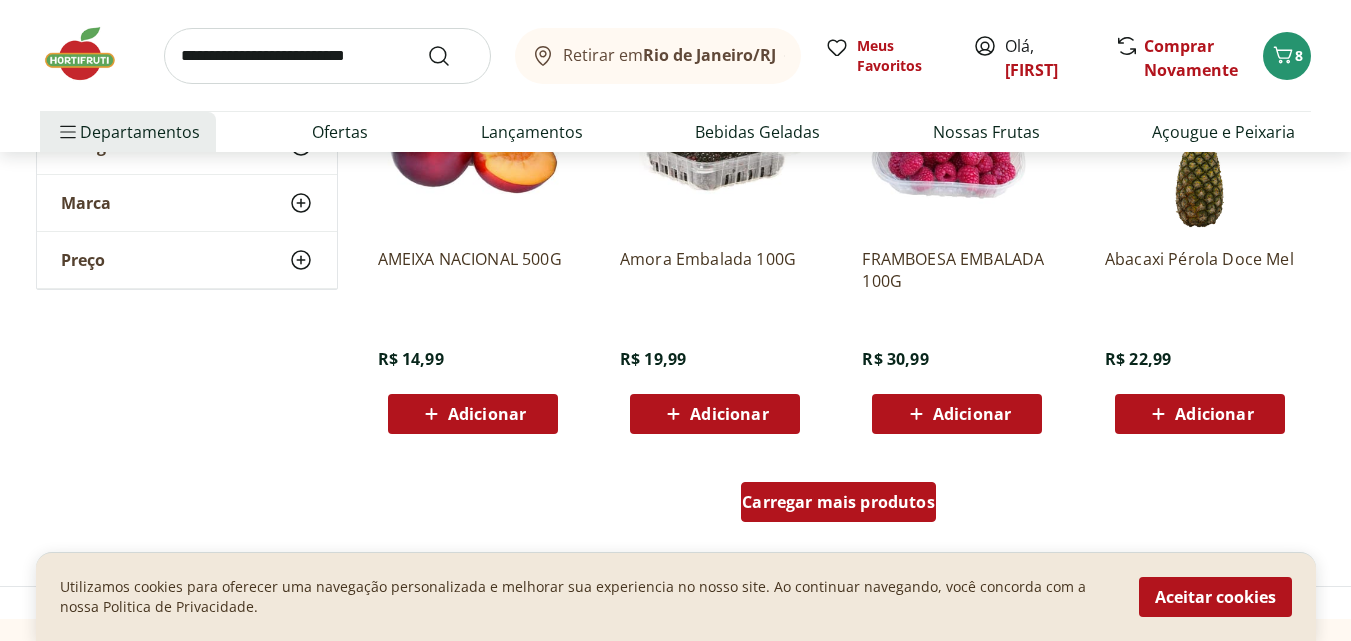 click on "Carregar mais produtos" at bounding box center [838, 502] 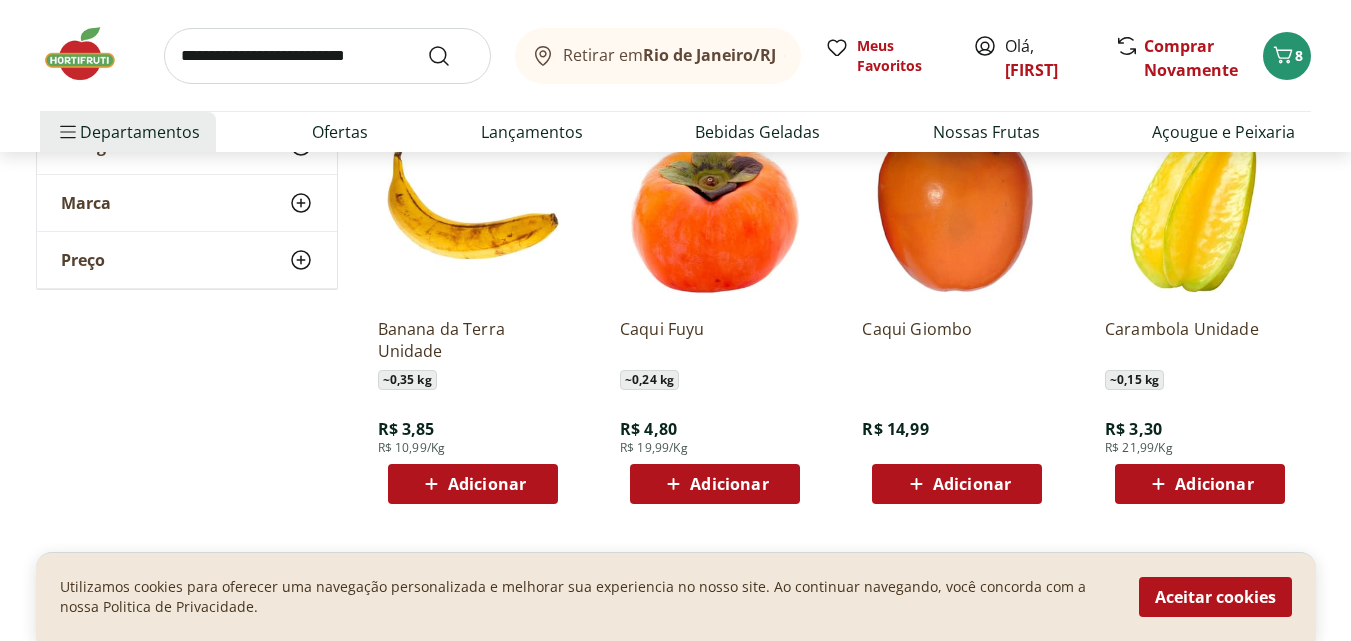 scroll, scrollTop: 6400, scrollLeft: 0, axis: vertical 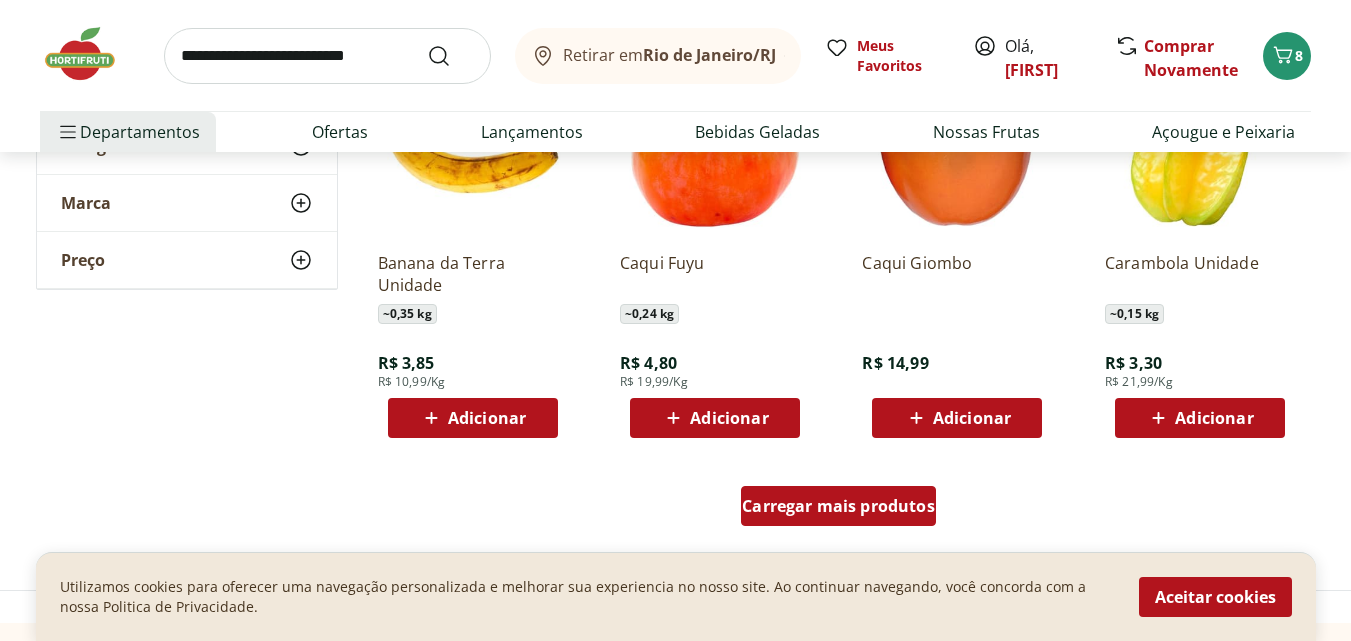 click on "Carregar mais produtos" at bounding box center (838, 506) 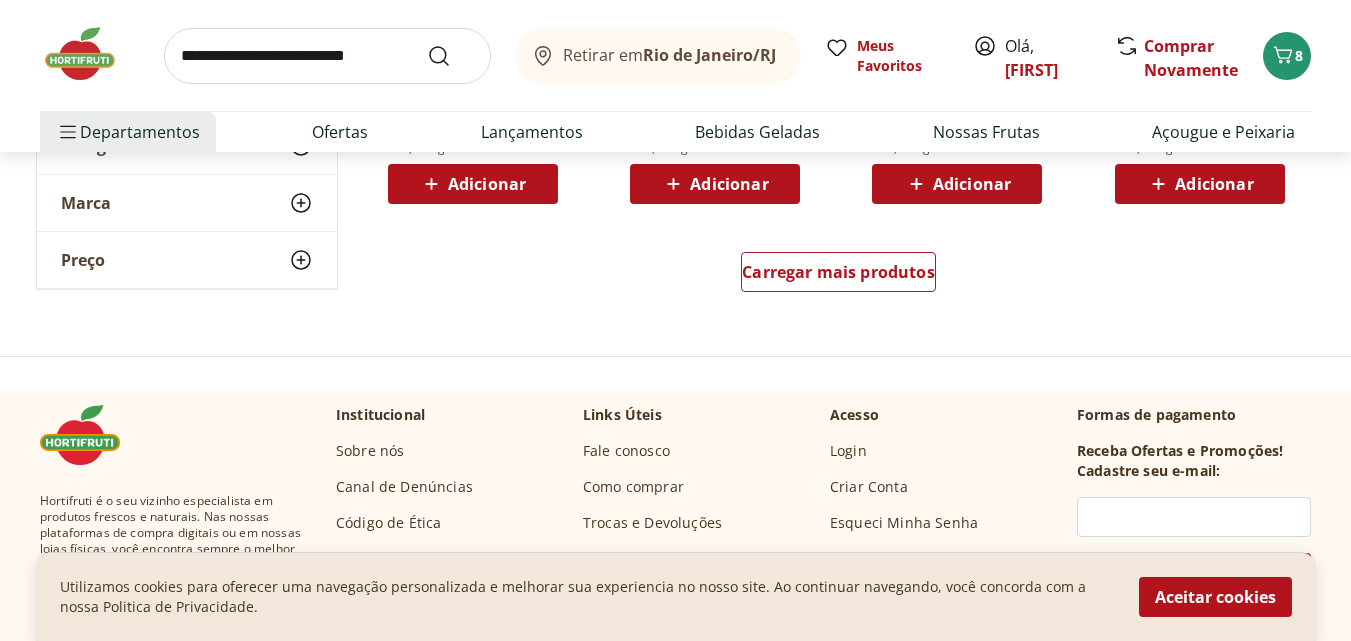 scroll, scrollTop: 7700, scrollLeft: 0, axis: vertical 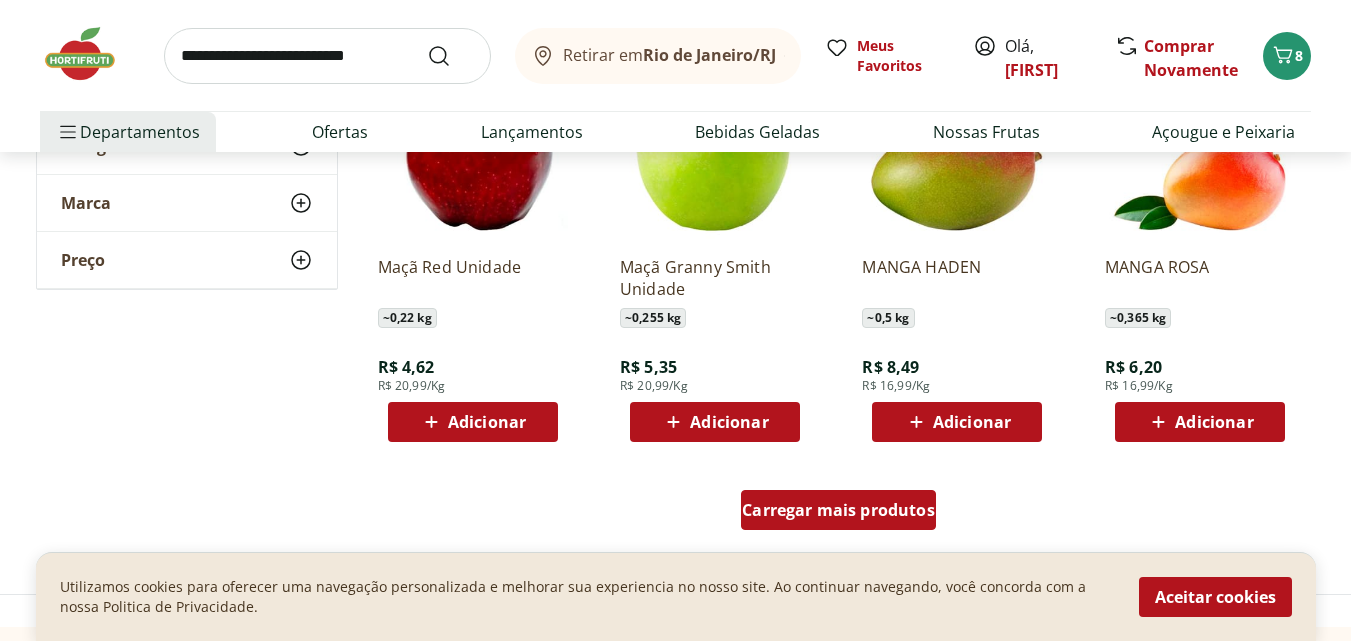 click on "Carregar mais produtos" at bounding box center (838, 510) 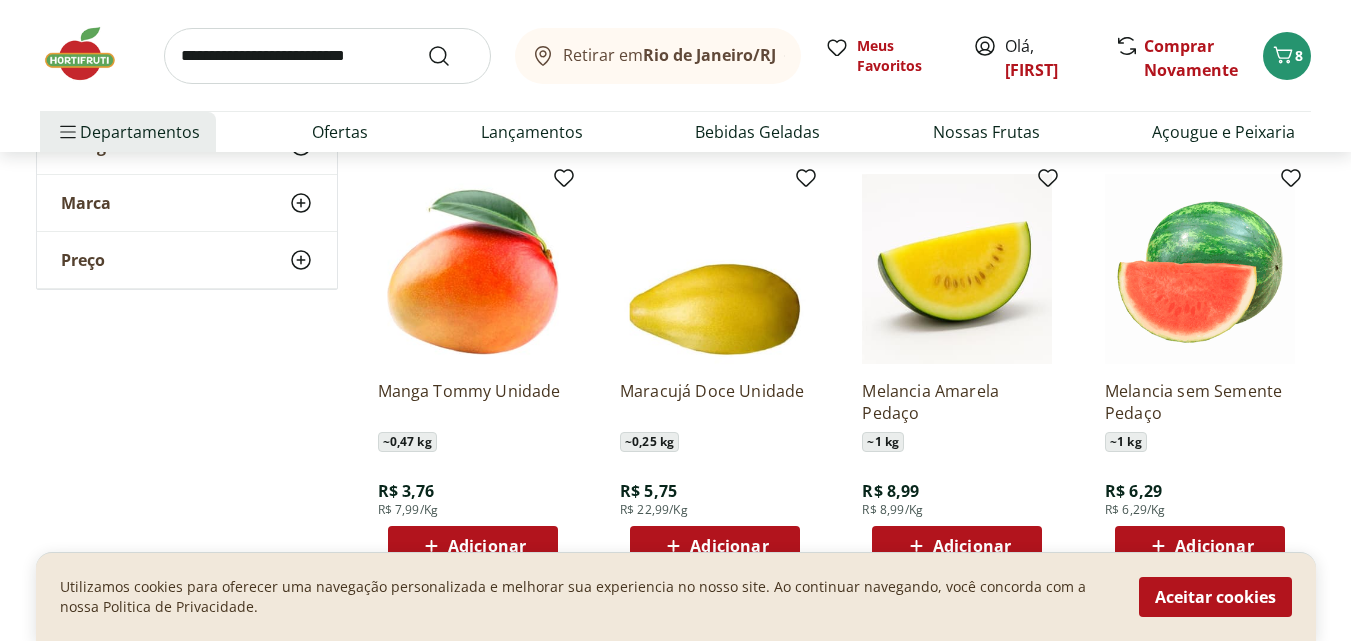 scroll, scrollTop: 8100, scrollLeft: 0, axis: vertical 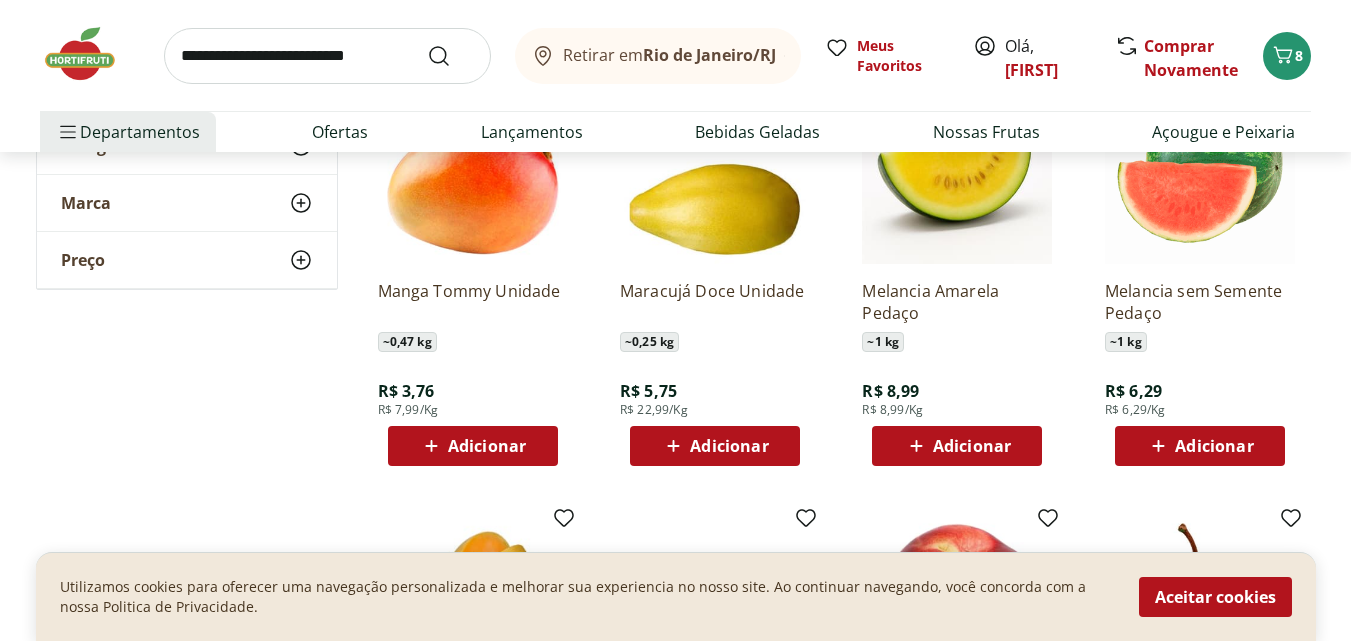 click on "Adicionar" at bounding box center [473, 446] 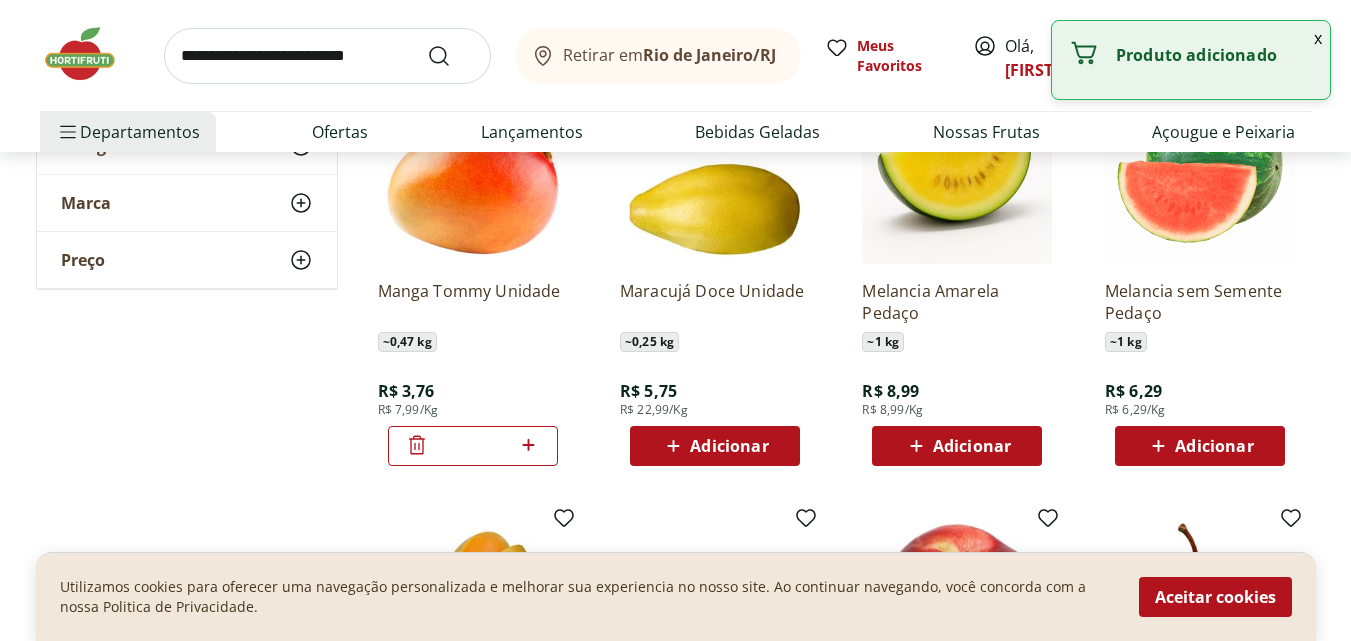 click 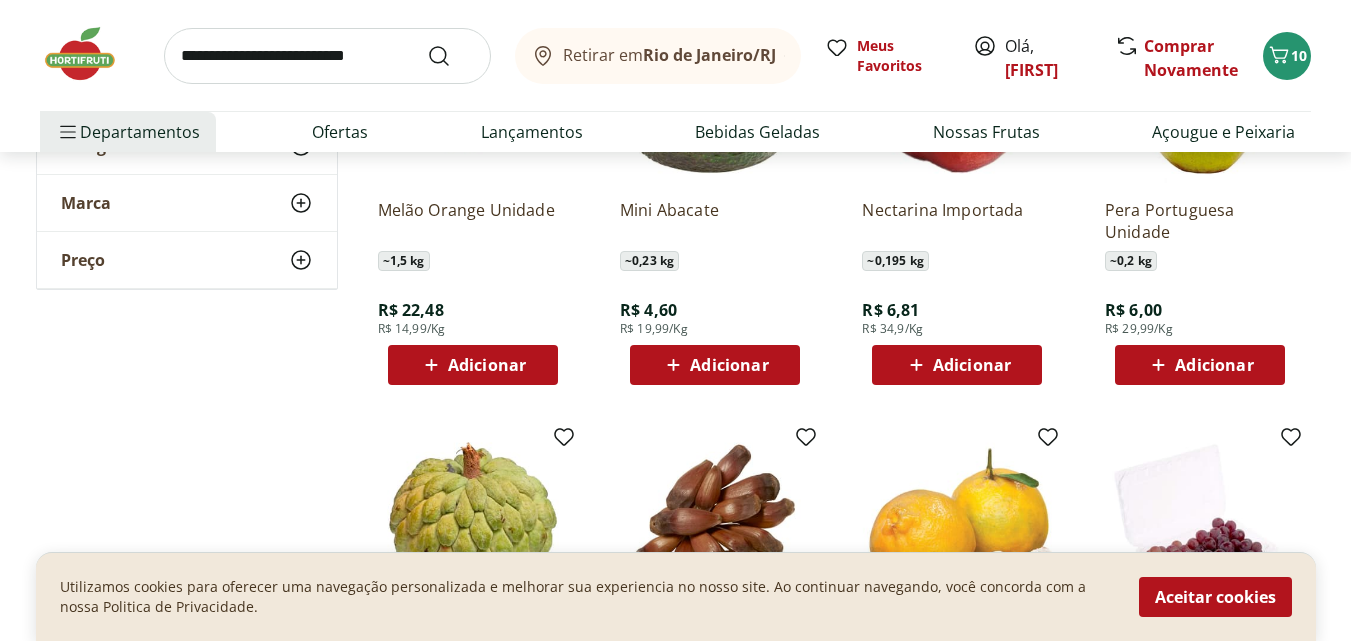 scroll, scrollTop: 9000, scrollLeft: 0, axis: vertical 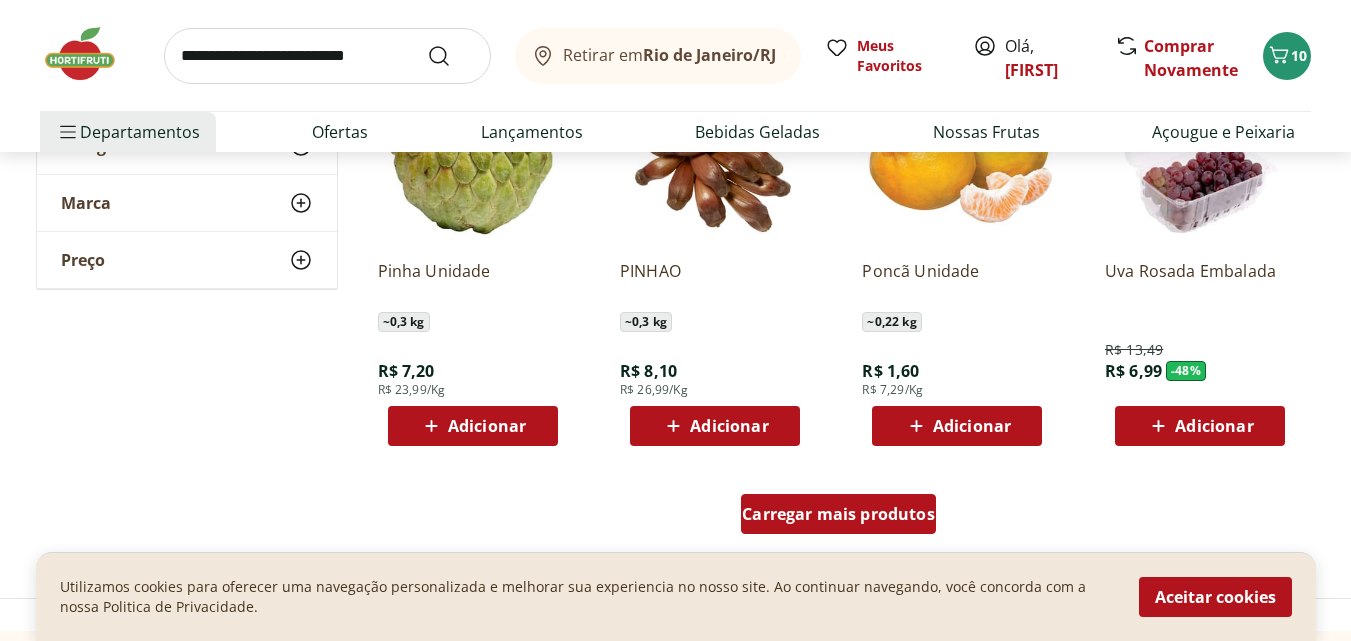click on "Carregar mais produtos" at bounding box center (838, 514) 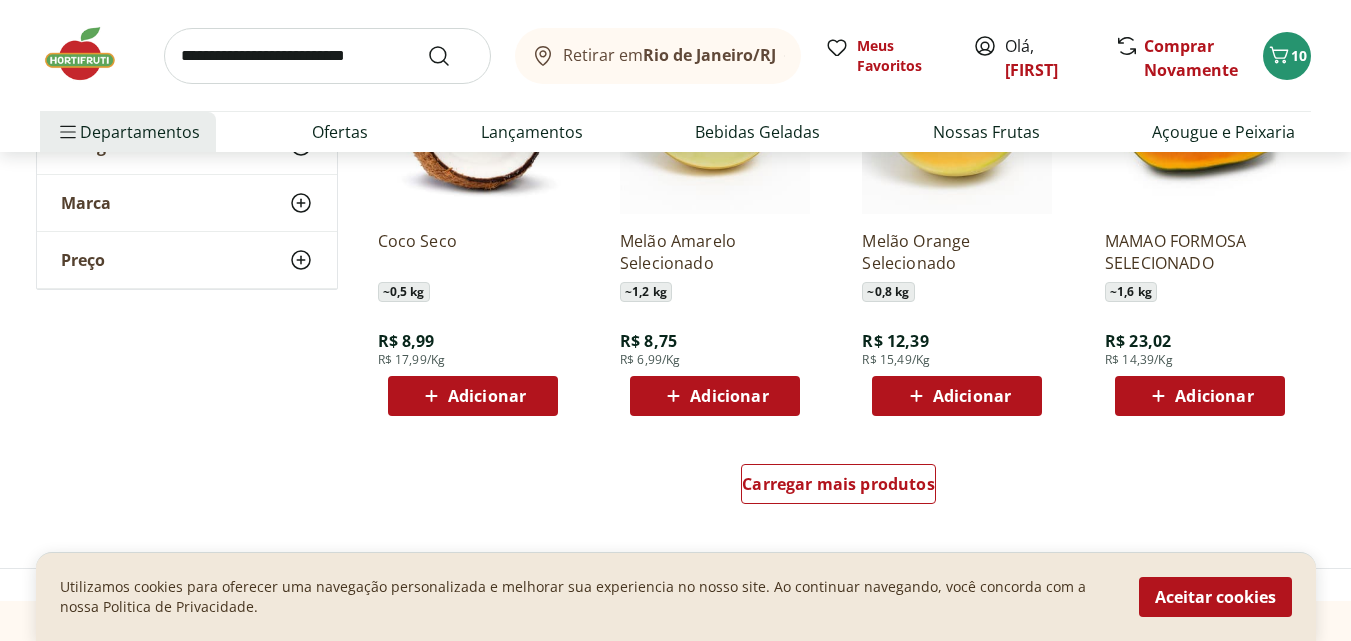 scroll, scrollTop: 10400, scrollLeft: 0, axis: vertical 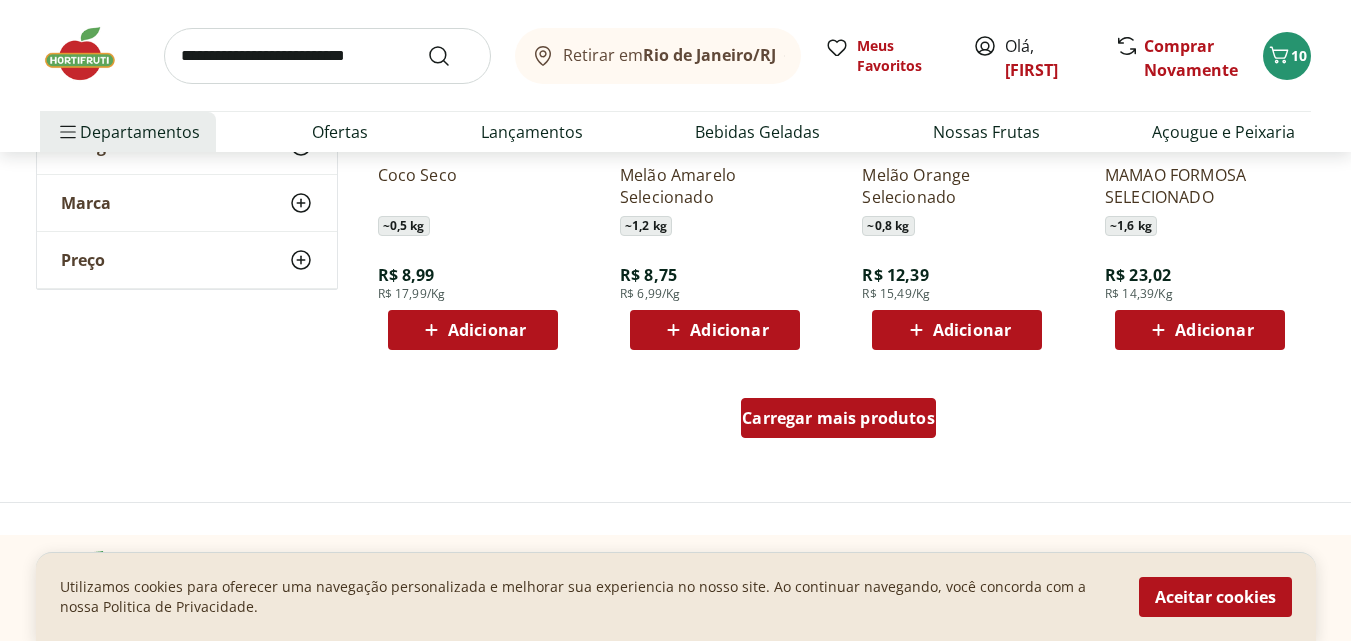 click on "Carregar mais produtos" at bounding box center [838, 418] 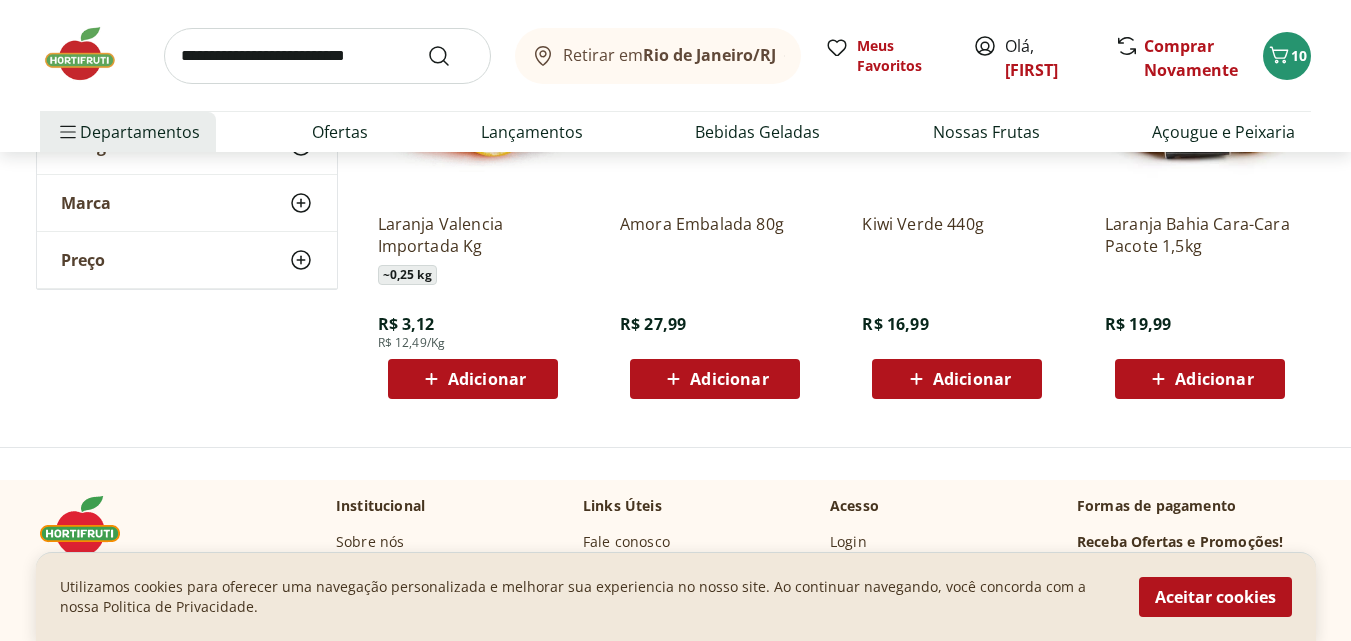 scroll, scrollTop: 11300, scrollLeft: 0, axis: vertical 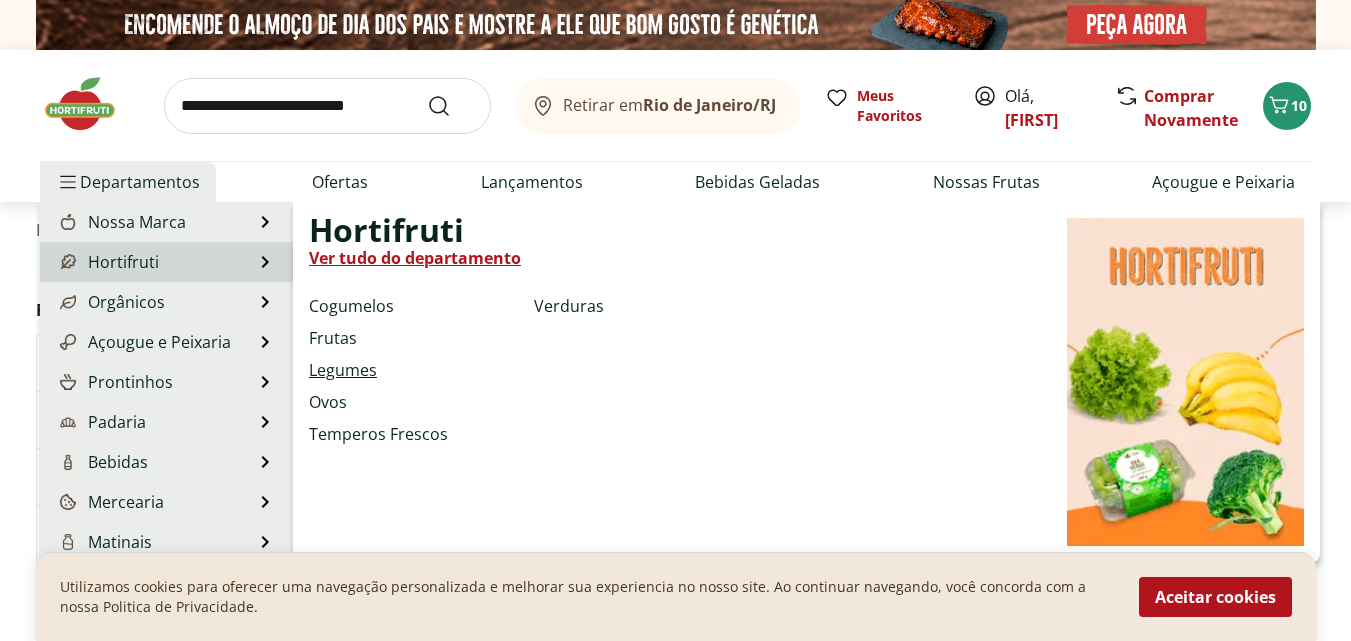 click on "Legumes" at bounding box center (343, 370) 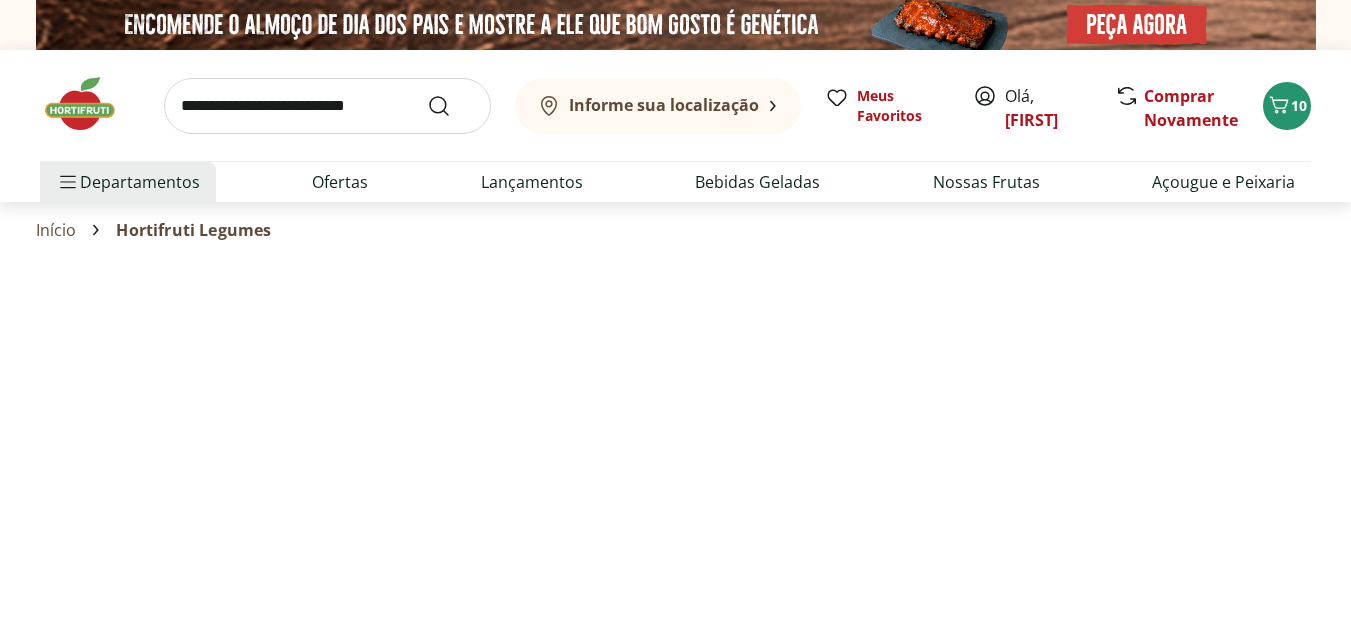 select on "**********" 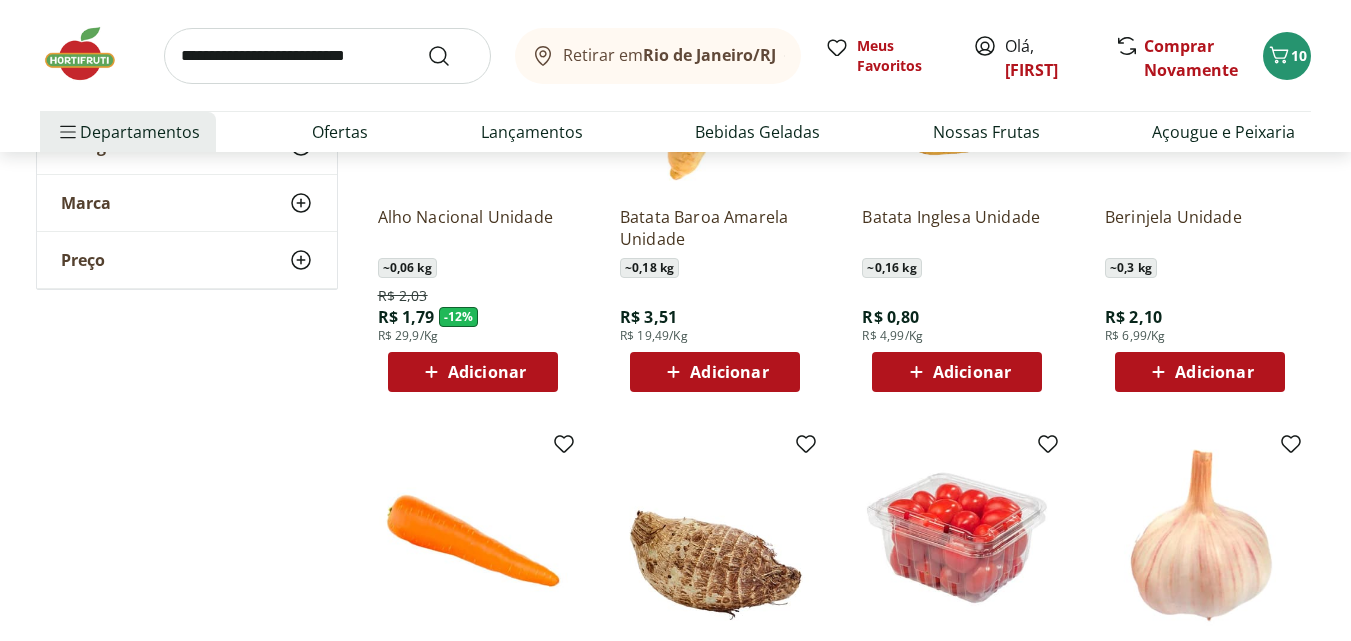 scroll, scrollTop: 800, scrollLeft: 0, axis: vertical 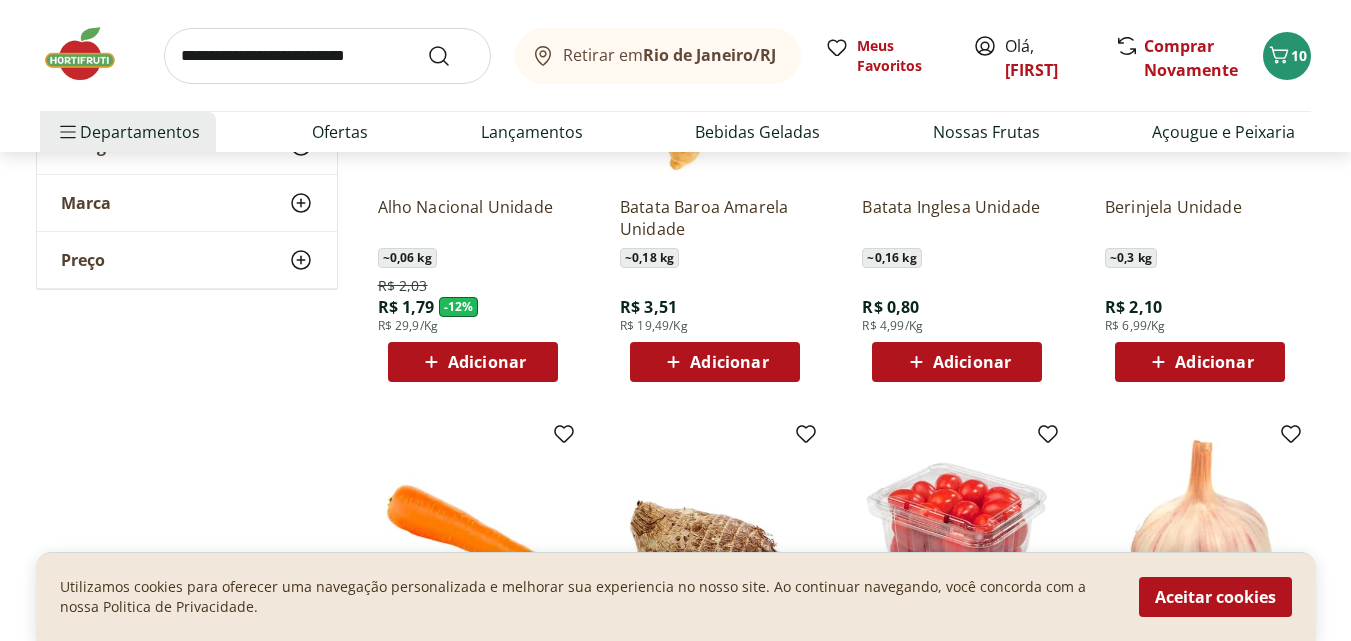 click on "Adicionar" at bounding box center (972, 362) 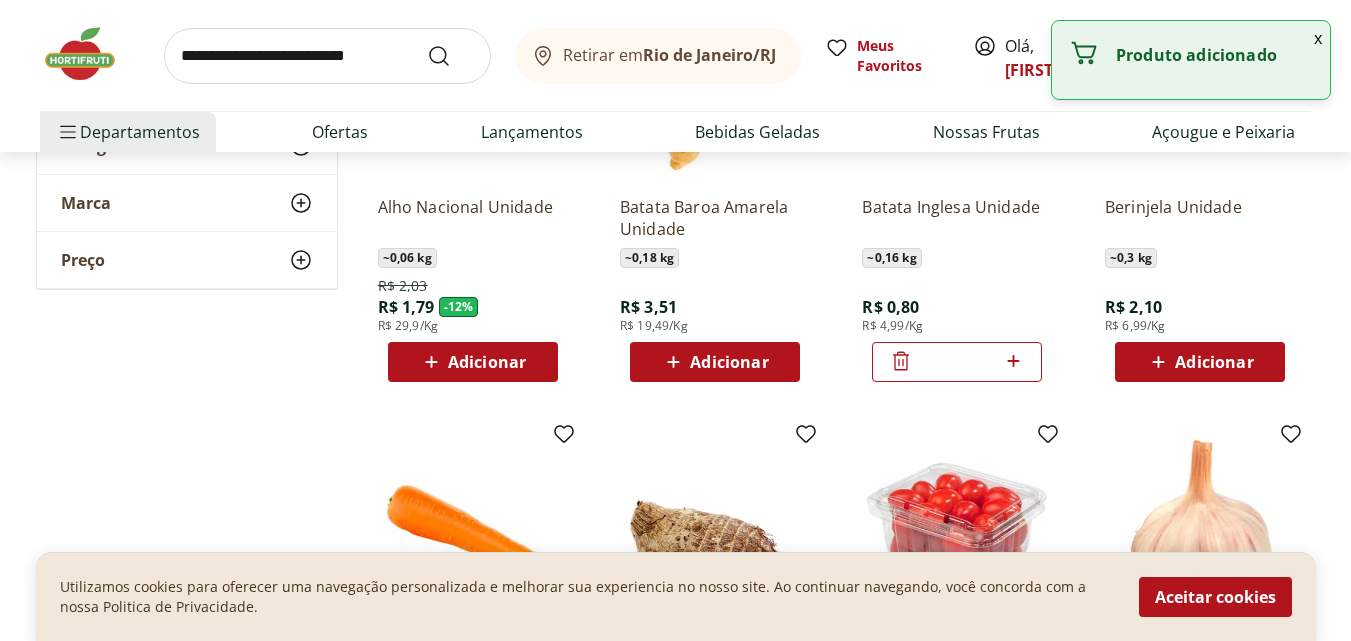 click 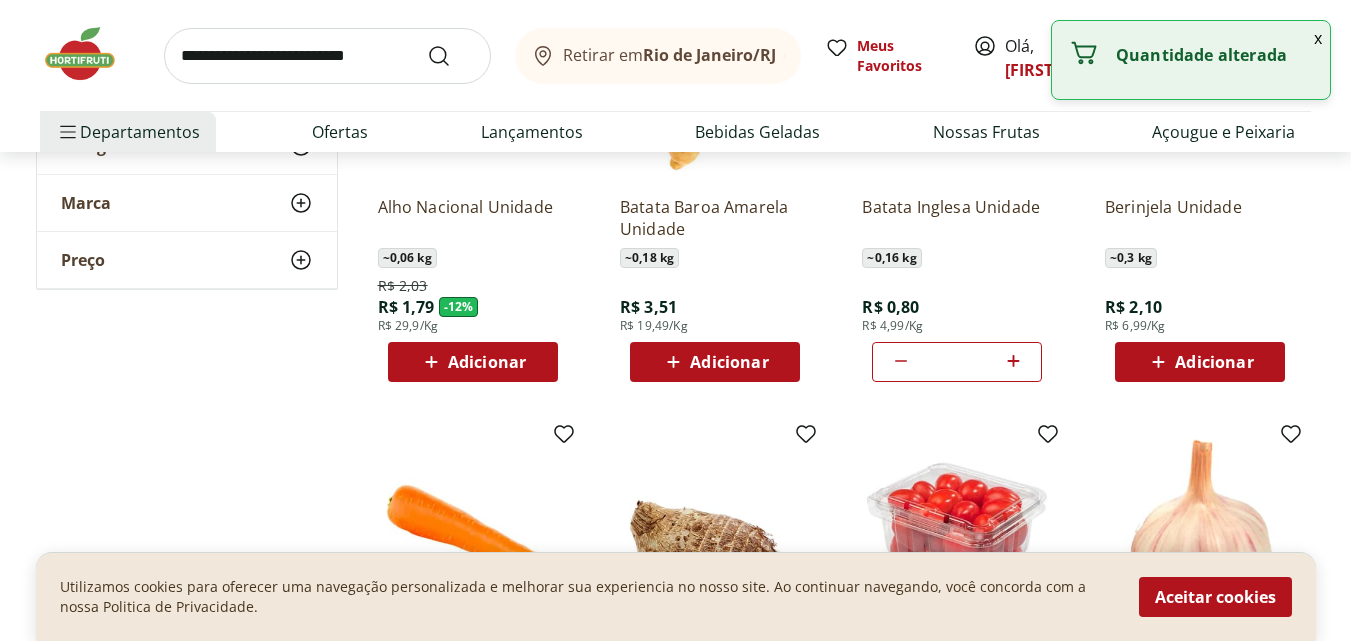 click 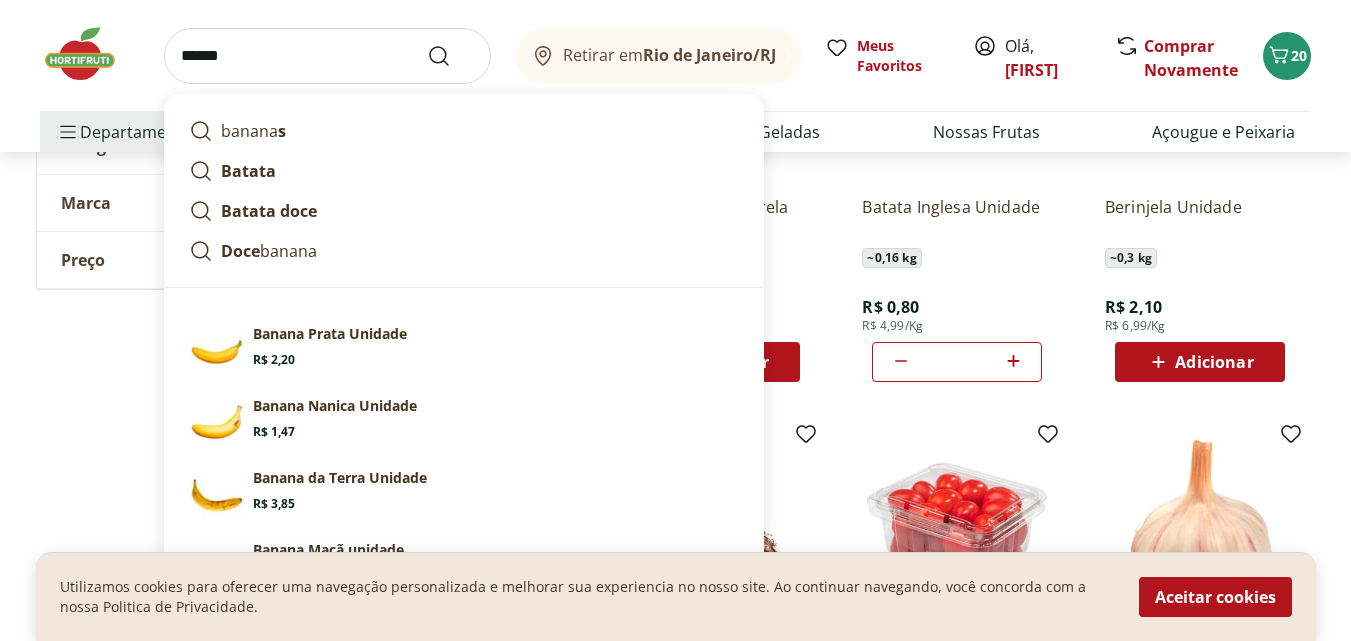 type on "******" 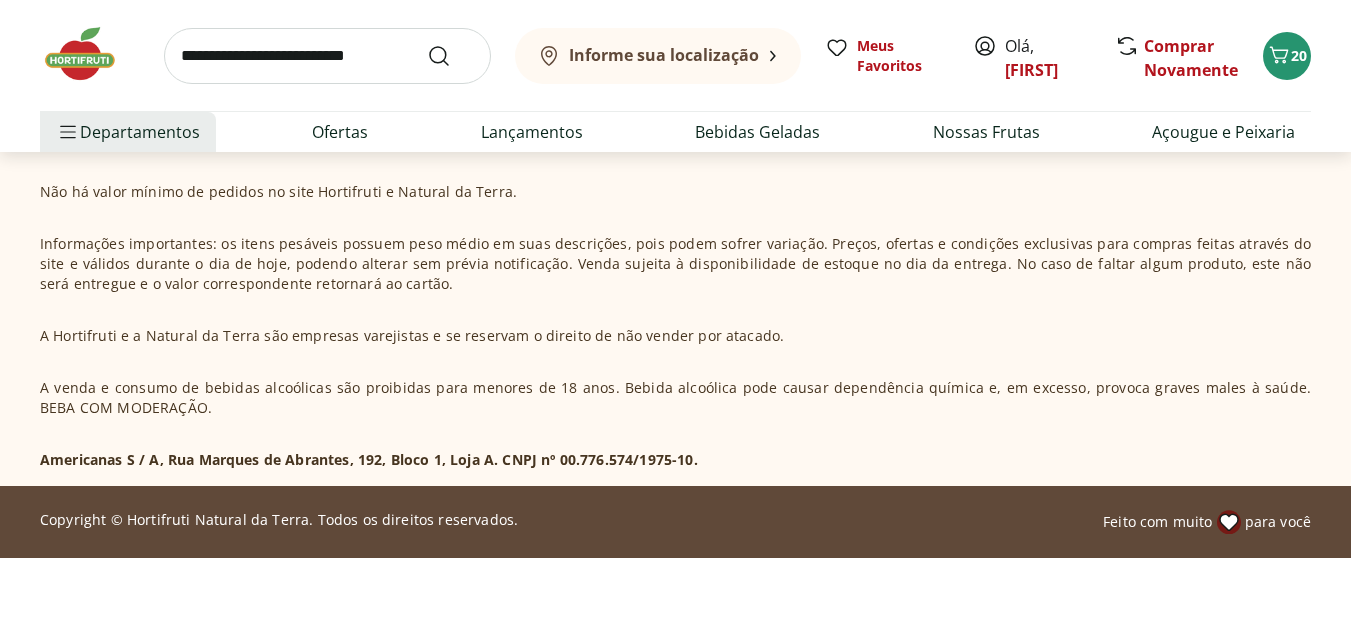 scroll, scrollTop: 0, scrollLeft: 0, axis: both 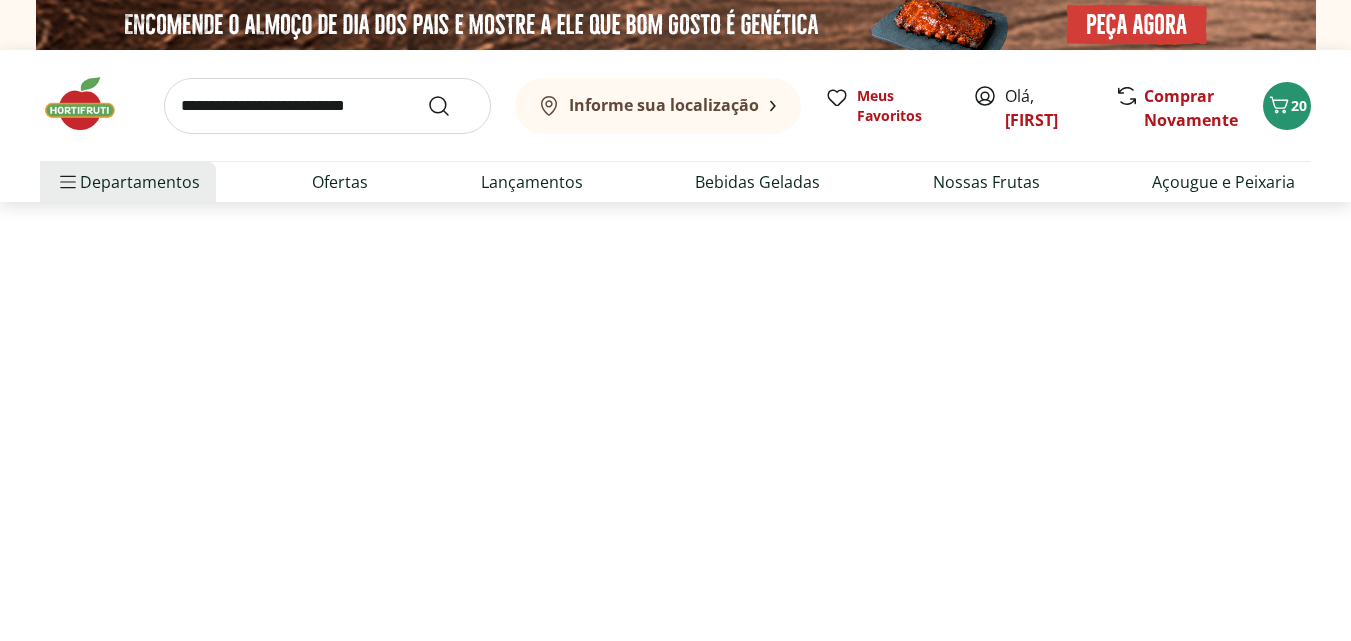 select on "**********" 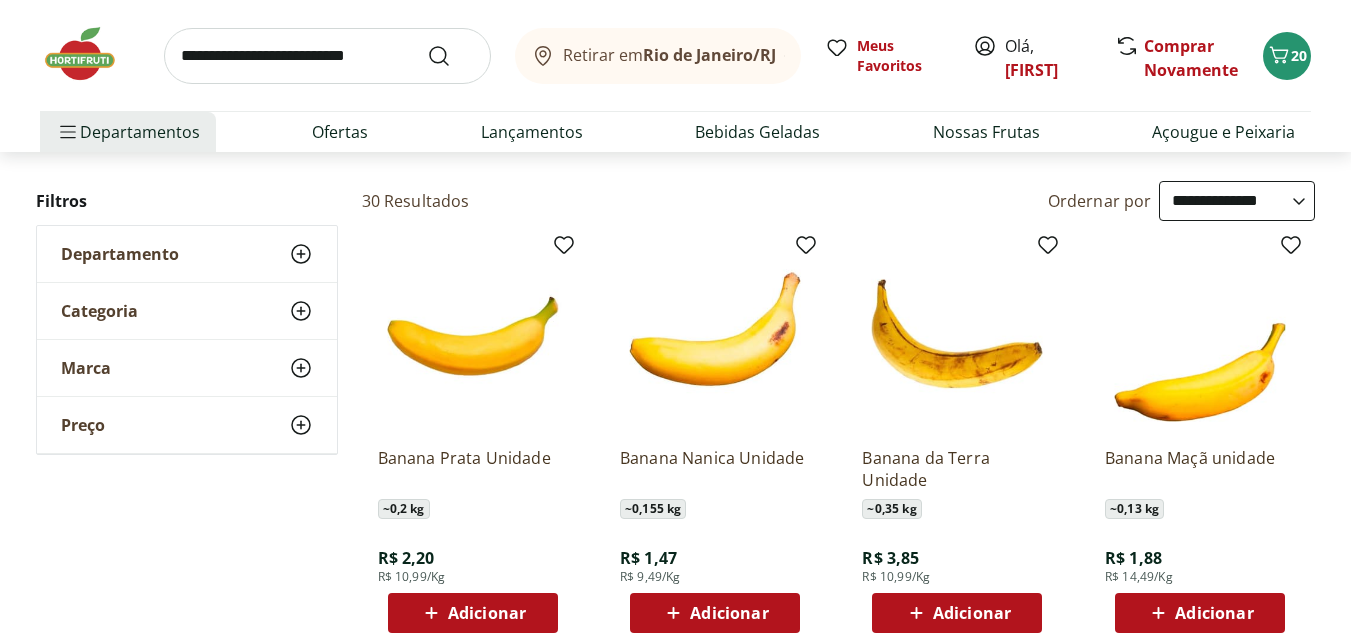 scroll, scrollTop: 300, scrollLeft: 0, axis: vertical 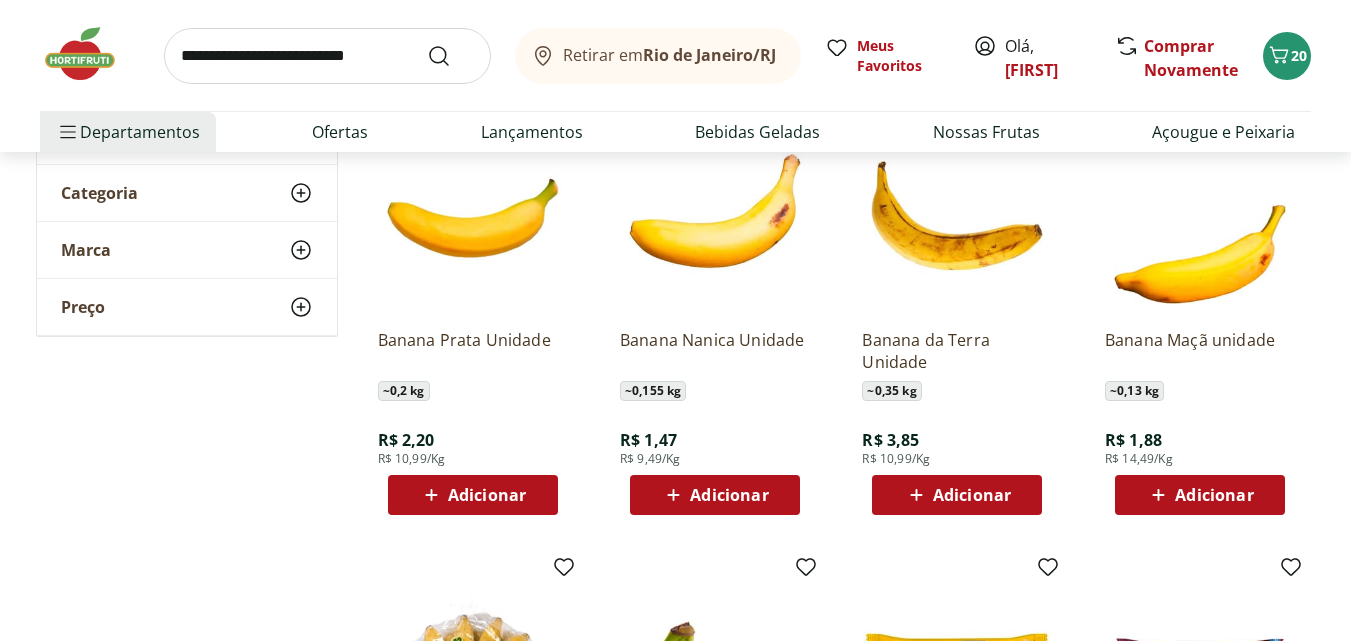 click on "Adicionar" at bounding box center (487, 495) 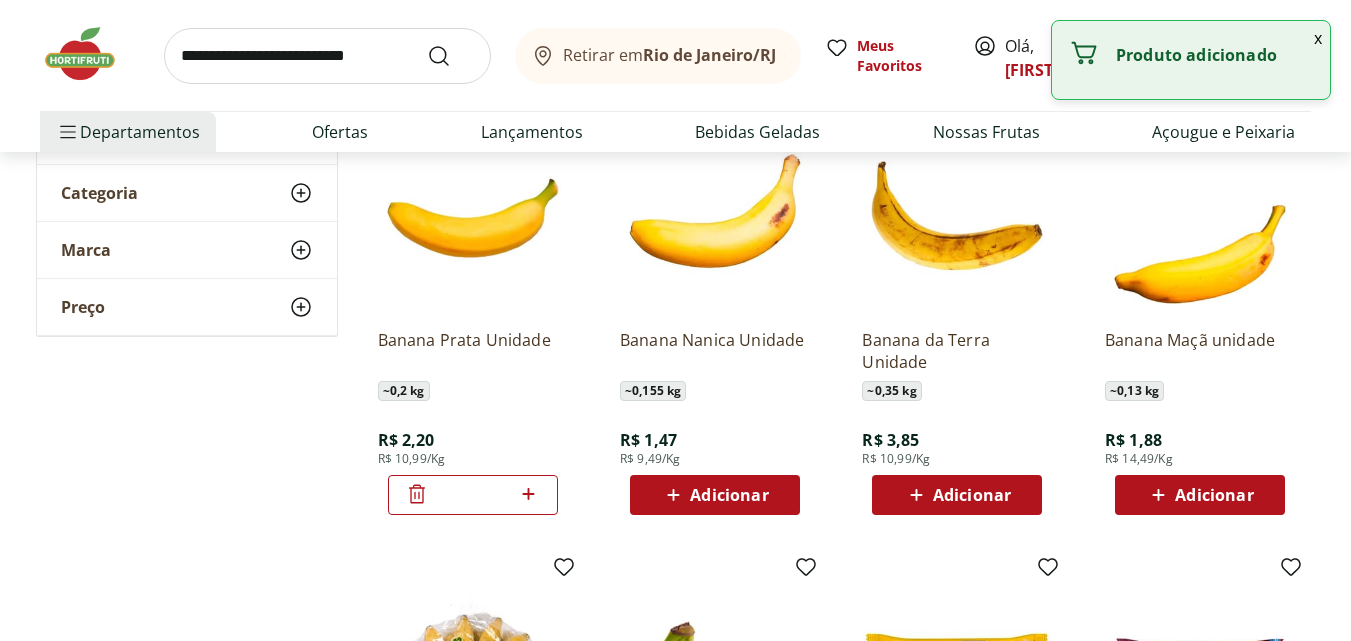 click 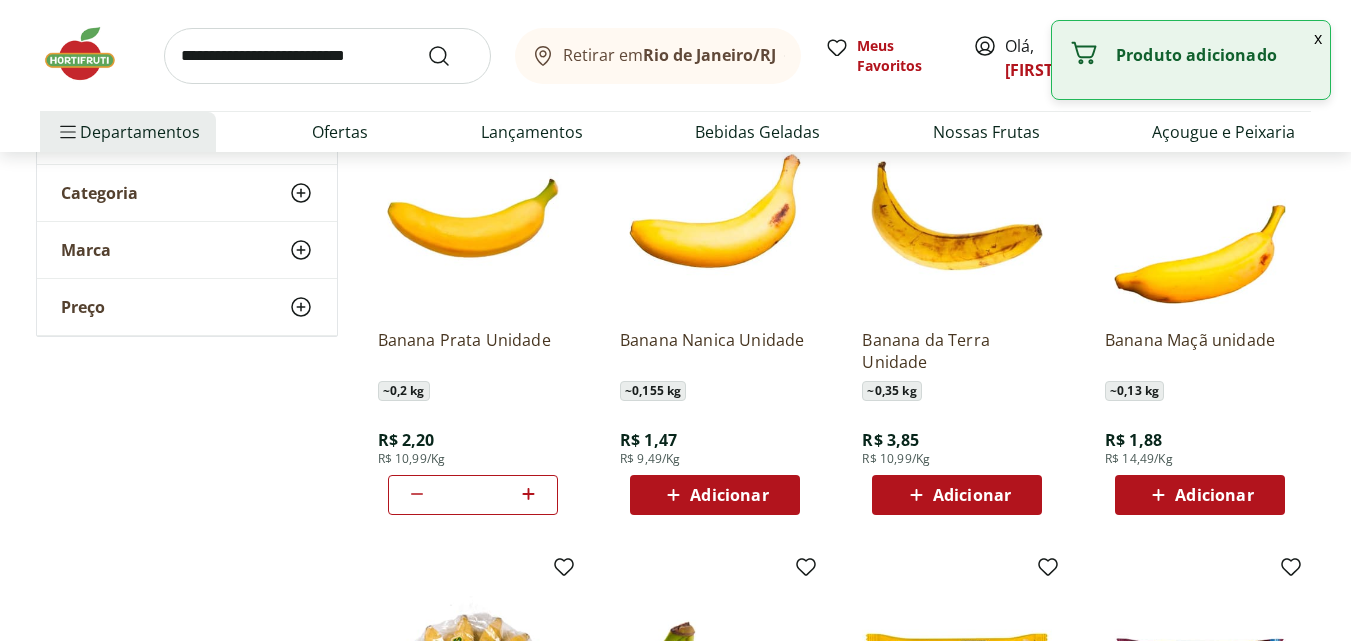 click 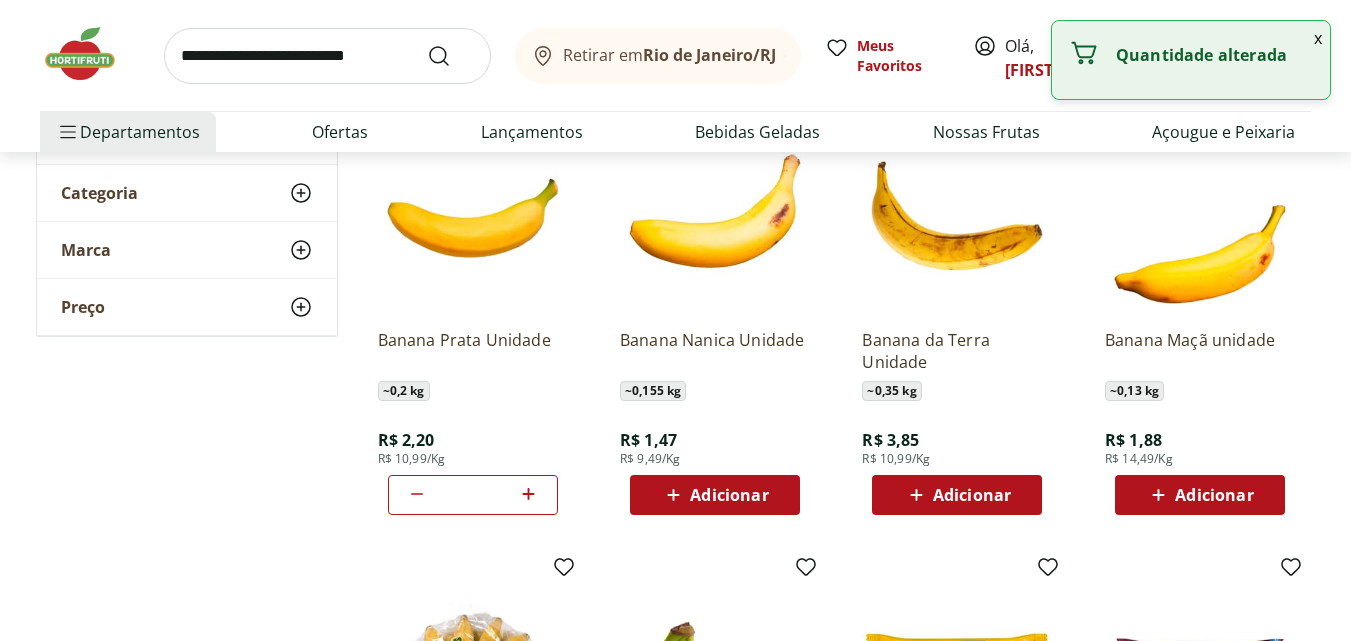 click 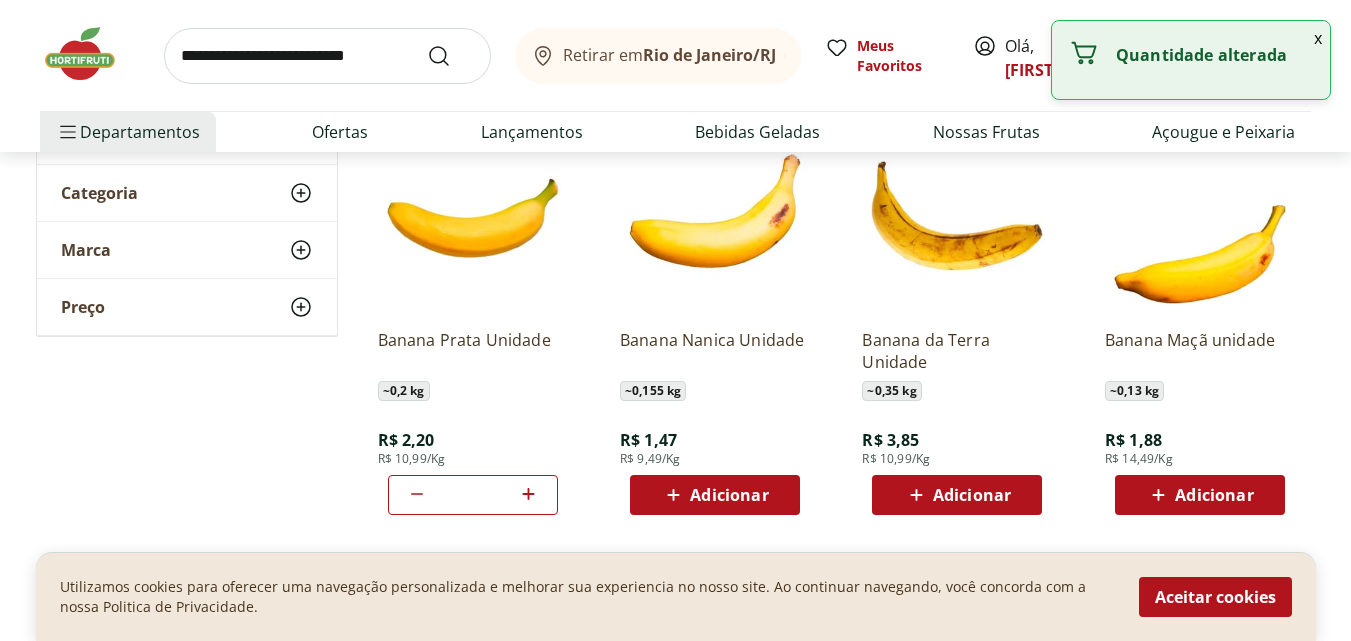click 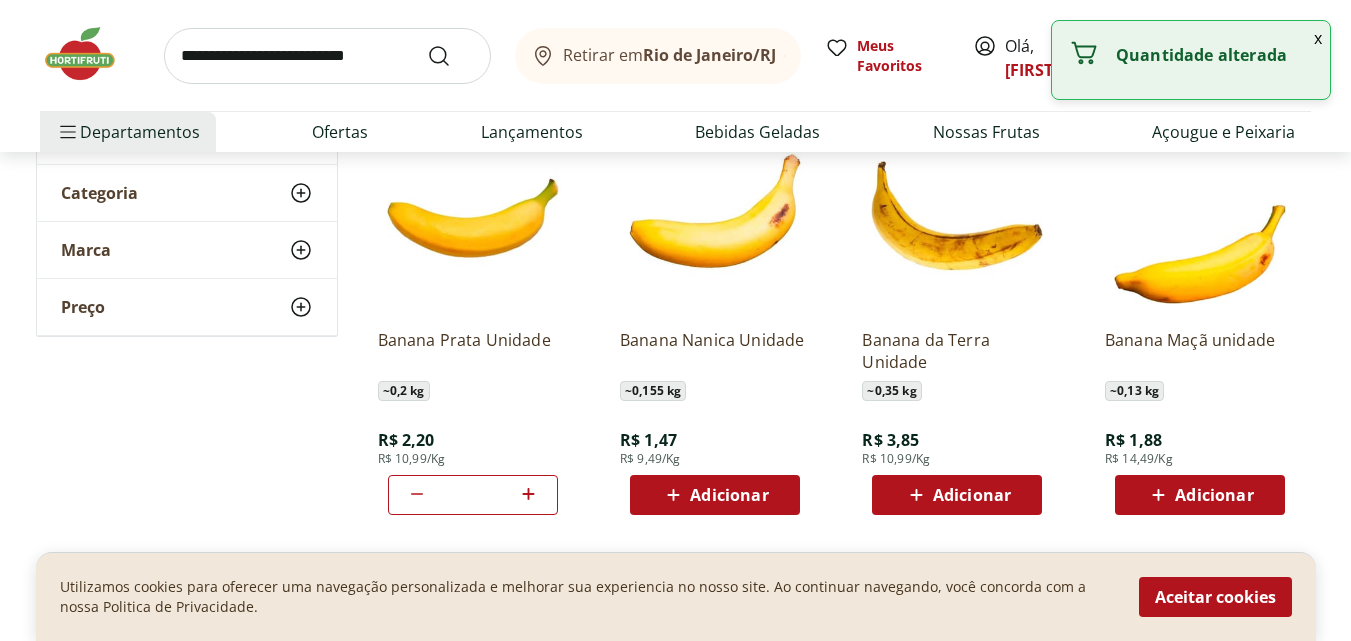 click at bounding box center [327, 56] 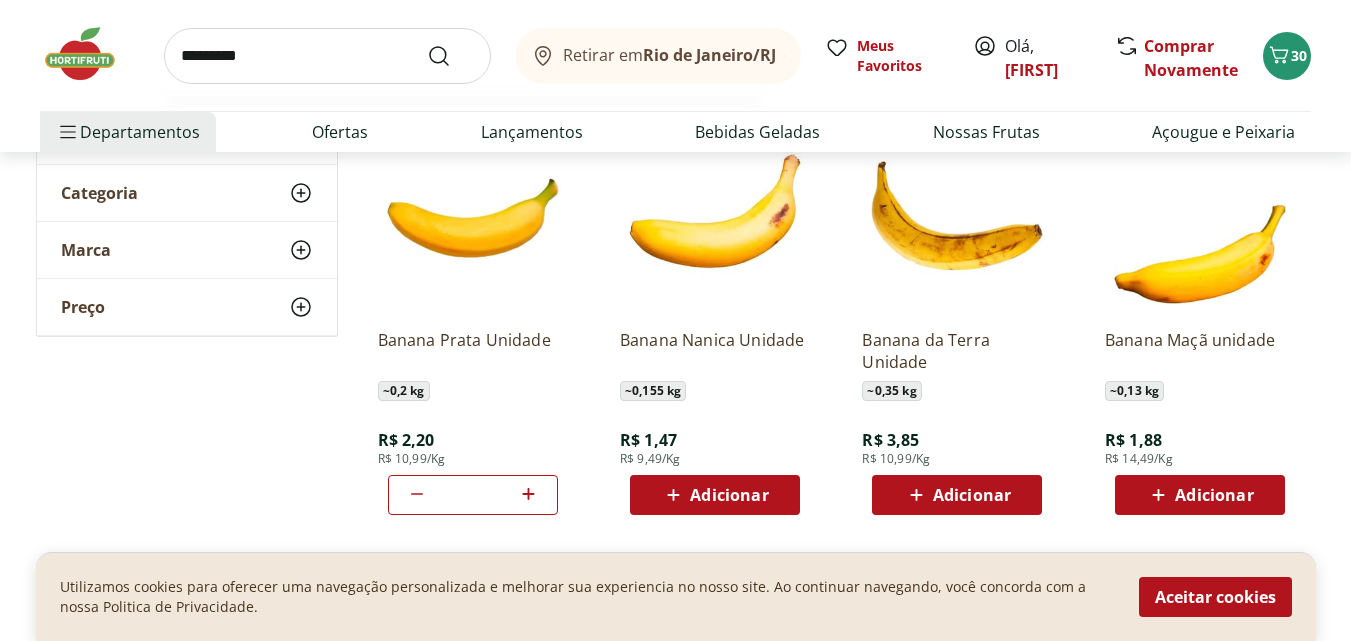 type on "*********" 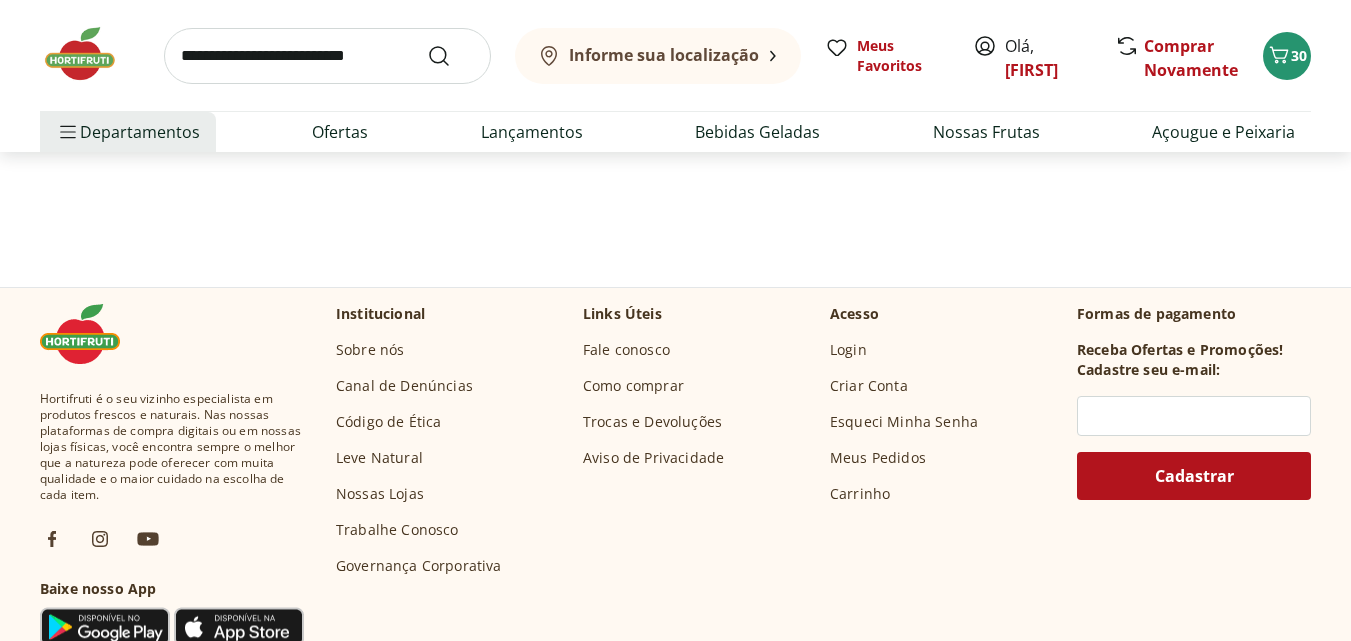 scroll, scrollTop: 0, scrollLeft: 0, axis: both 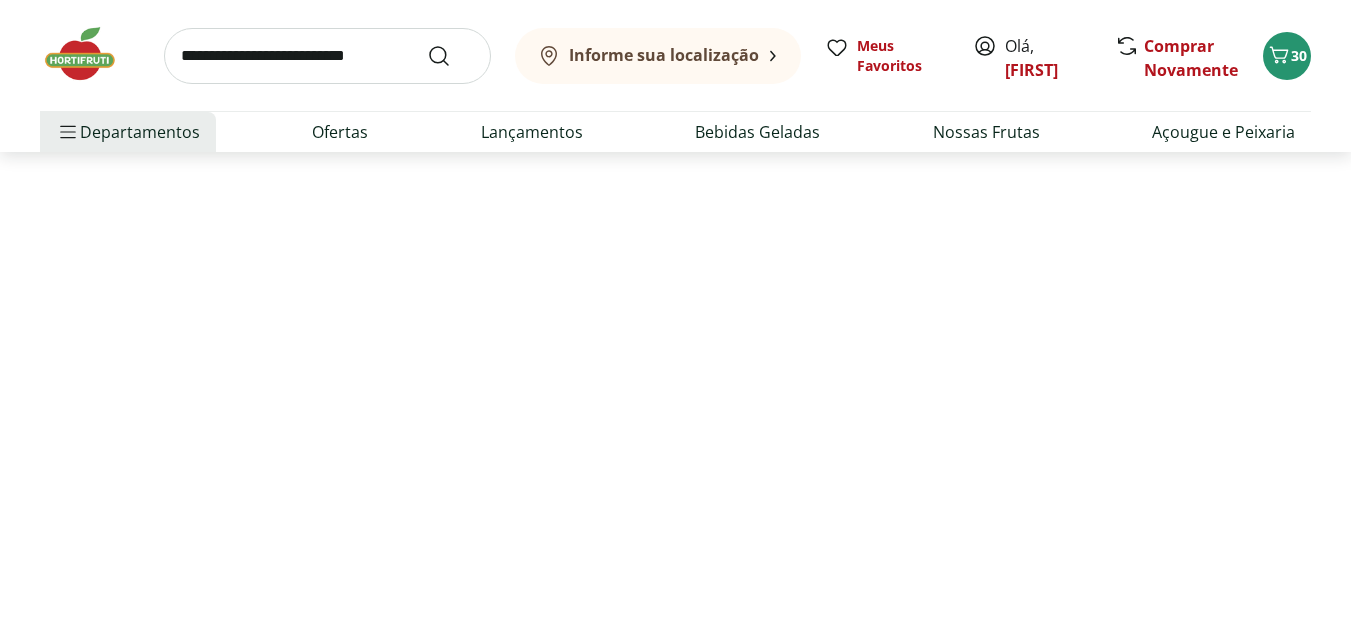 select on "**********" 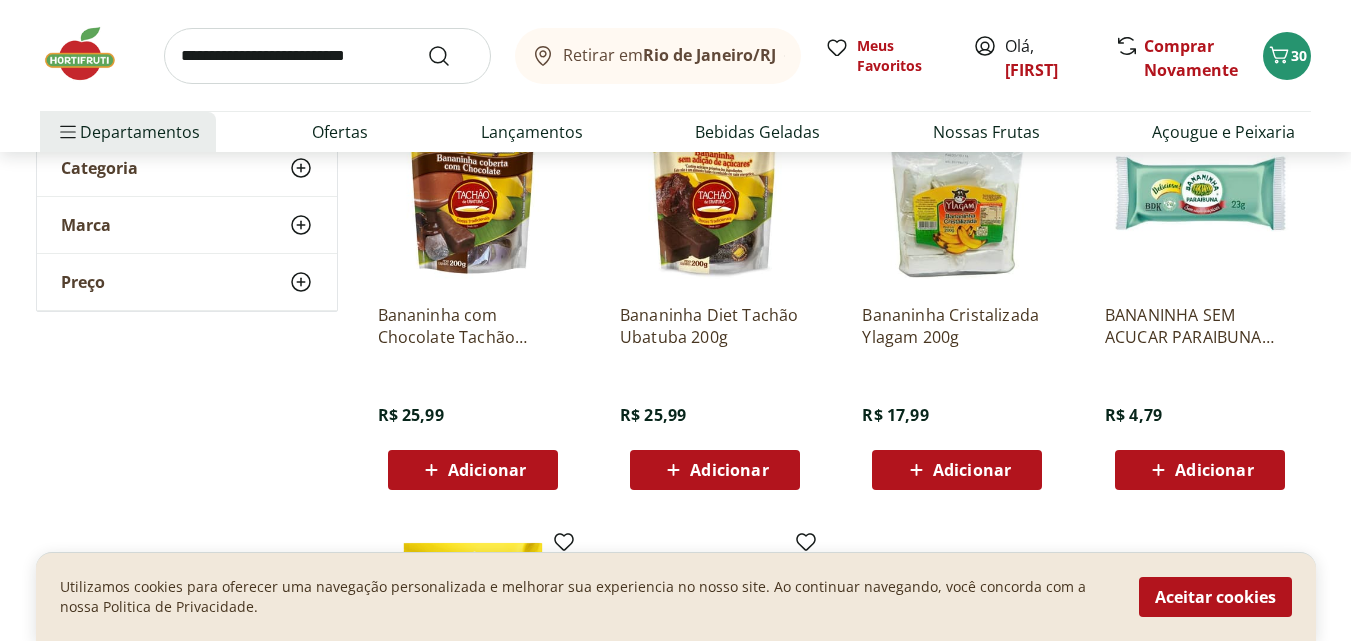 scroll, scrollTop: 400, scrollLeft: 0, axis: vertical 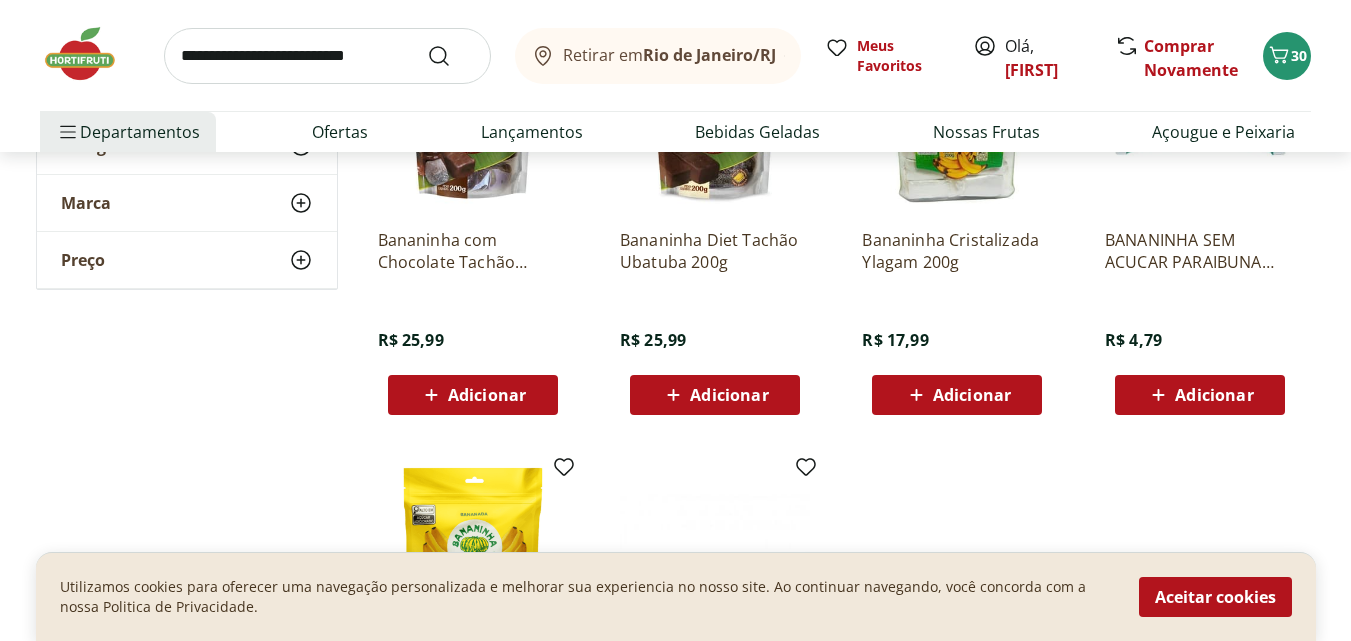 click 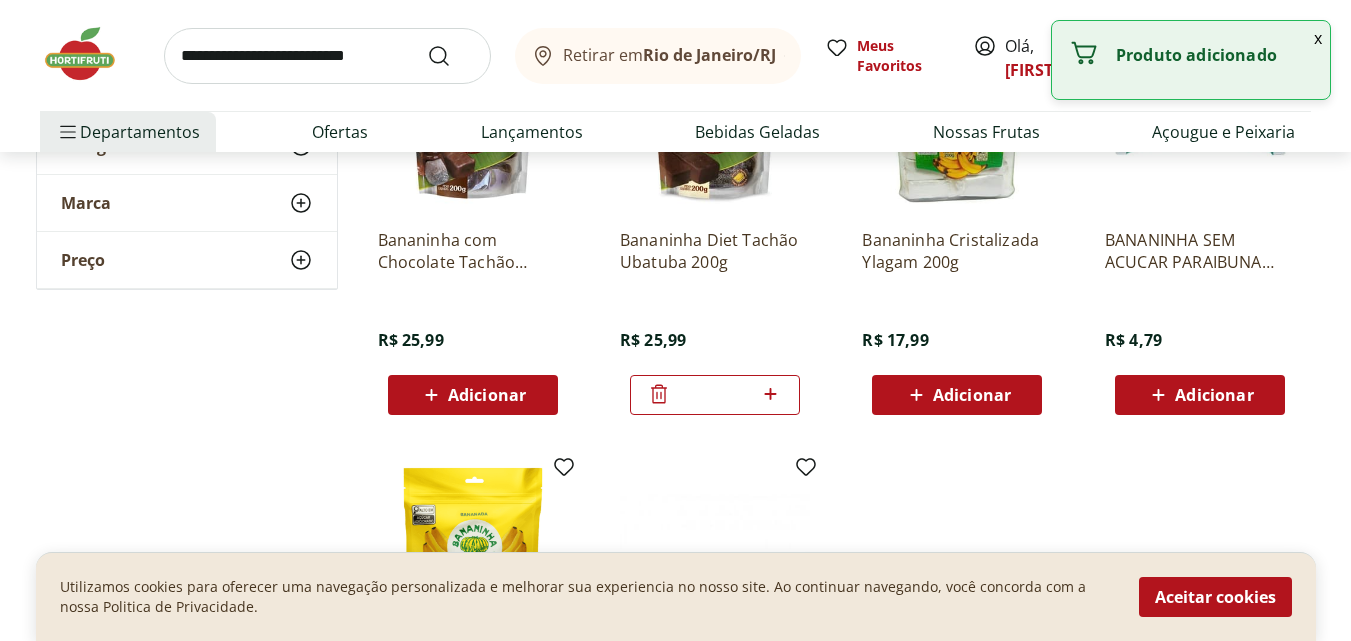 click at bounding box center (327, 56) 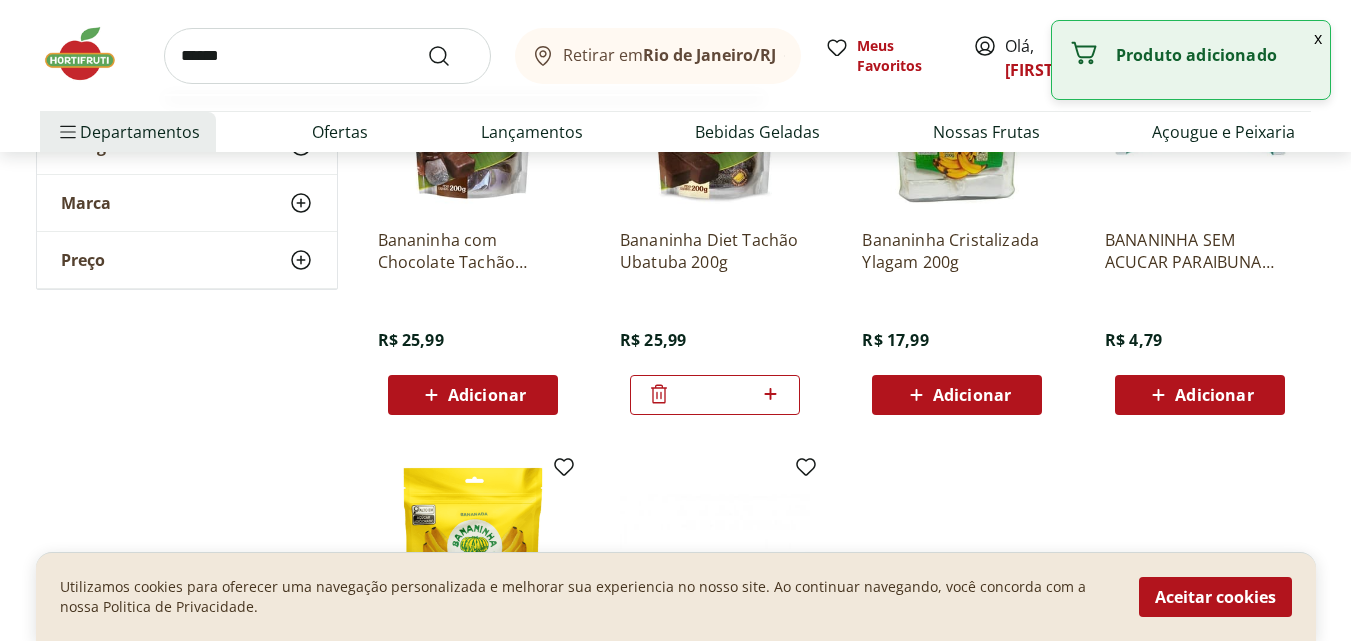 type on "******" 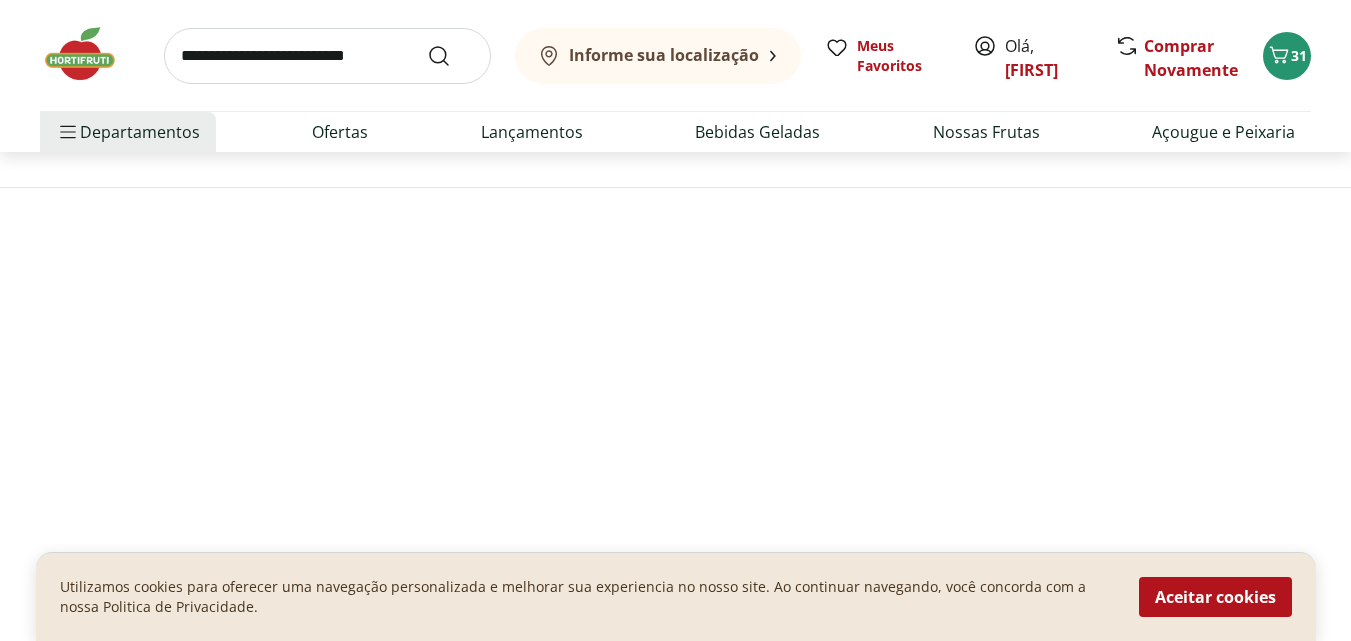 scroll, scrollTop: 0, scrollLeft: 0, axis: both 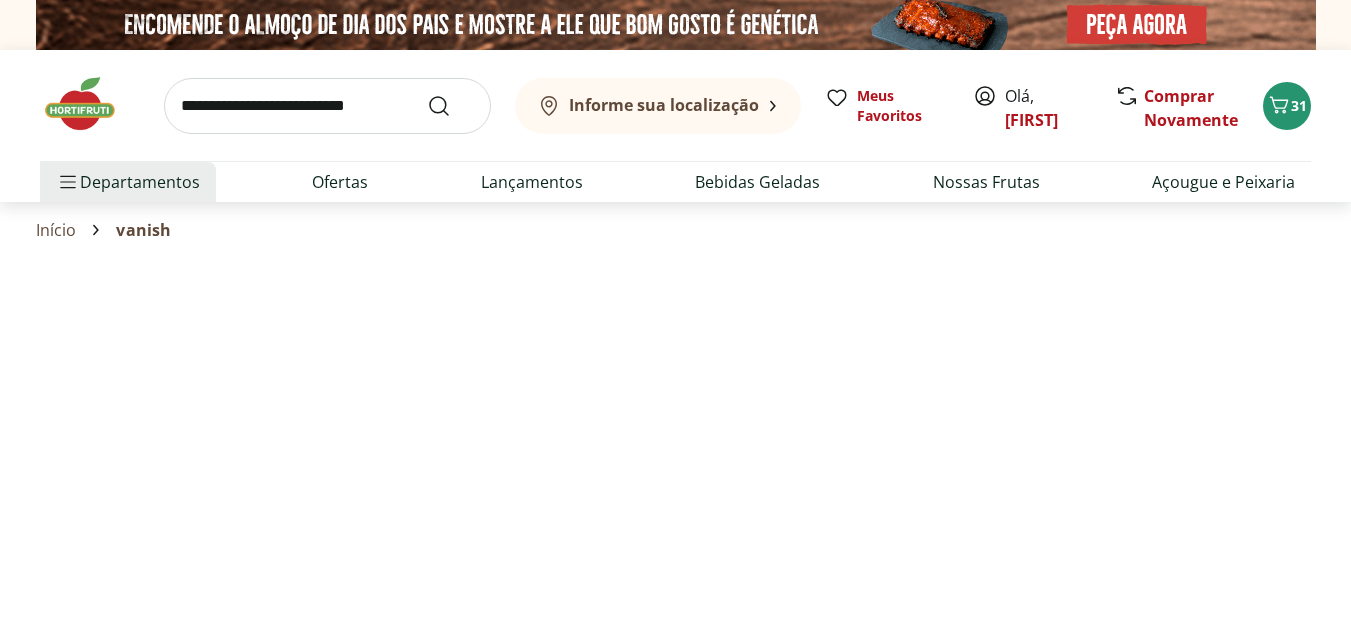 select on "**********" 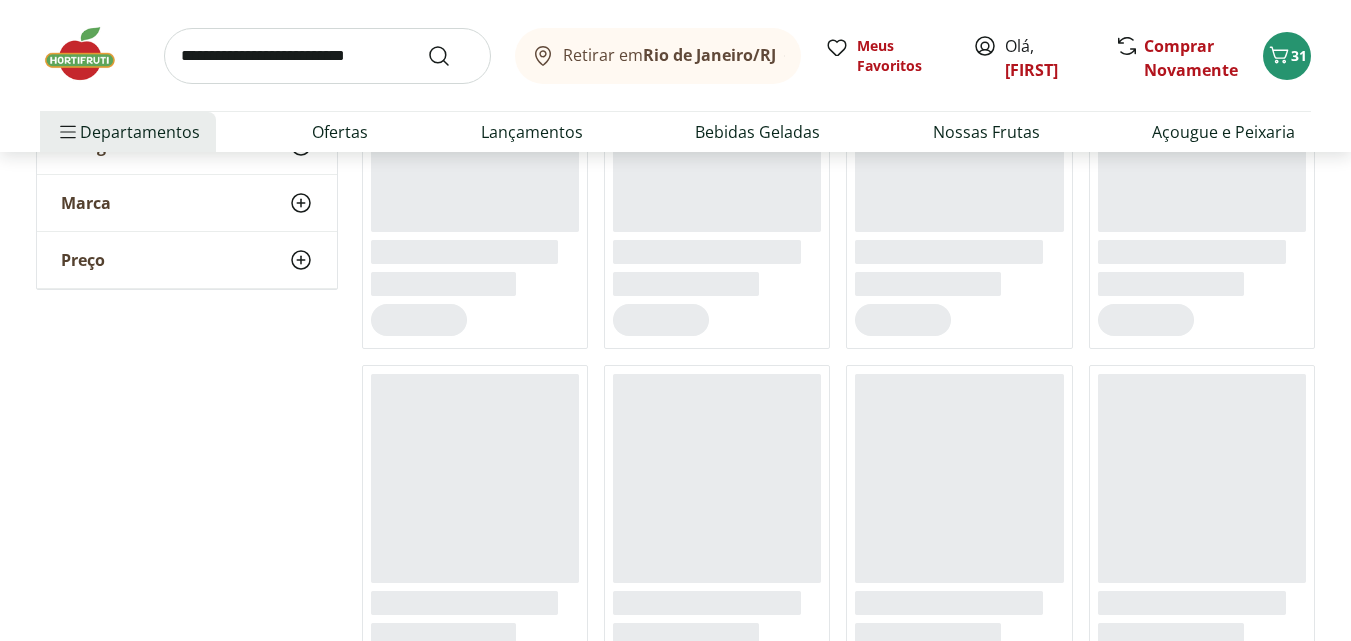 scroll, scrollTop: 400, scrollLeft: 0, axis: vertical 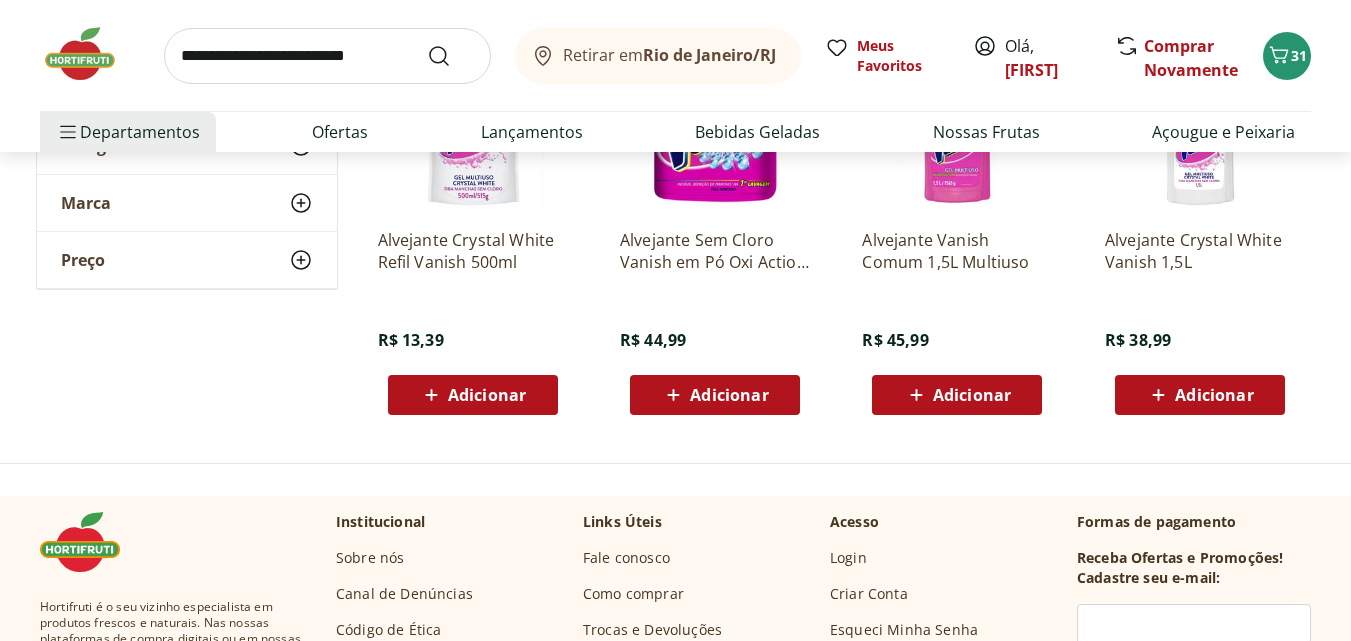 click on "Adicionar" at bounding box center (487, 395) 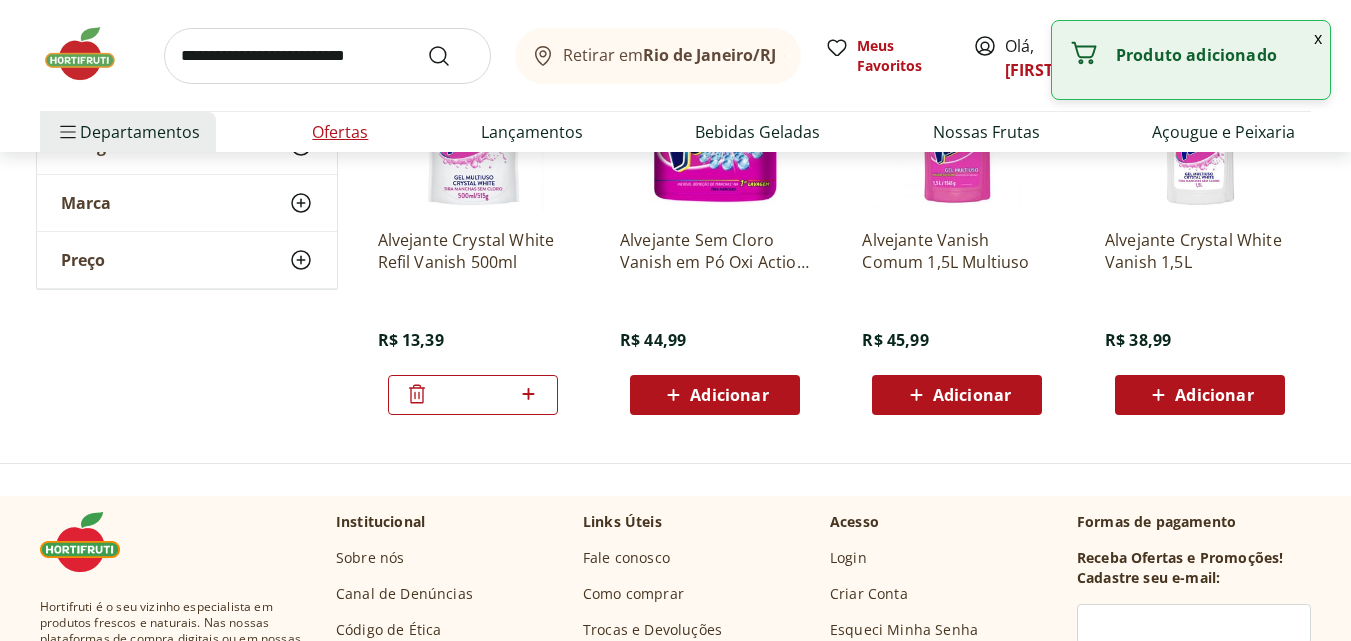 click on "Ofertas" at bounding box center (340, 132) 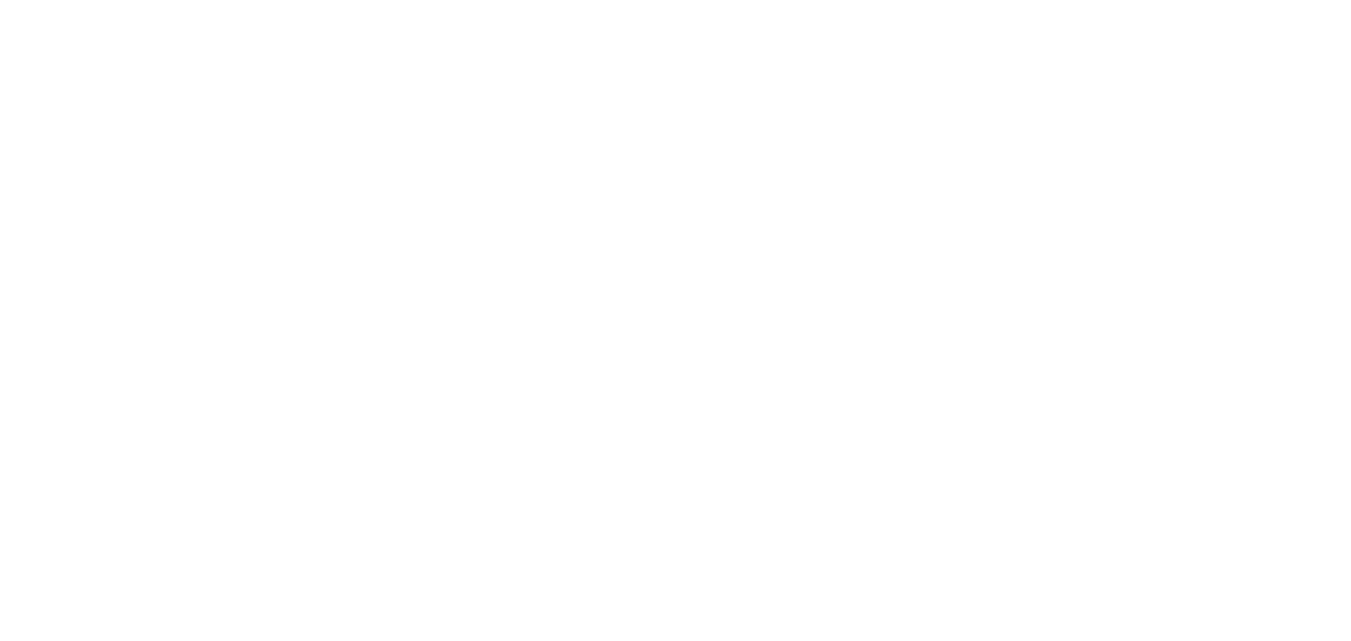 scroll, scrollTop: 0, scrollLeft: 0, axis: both 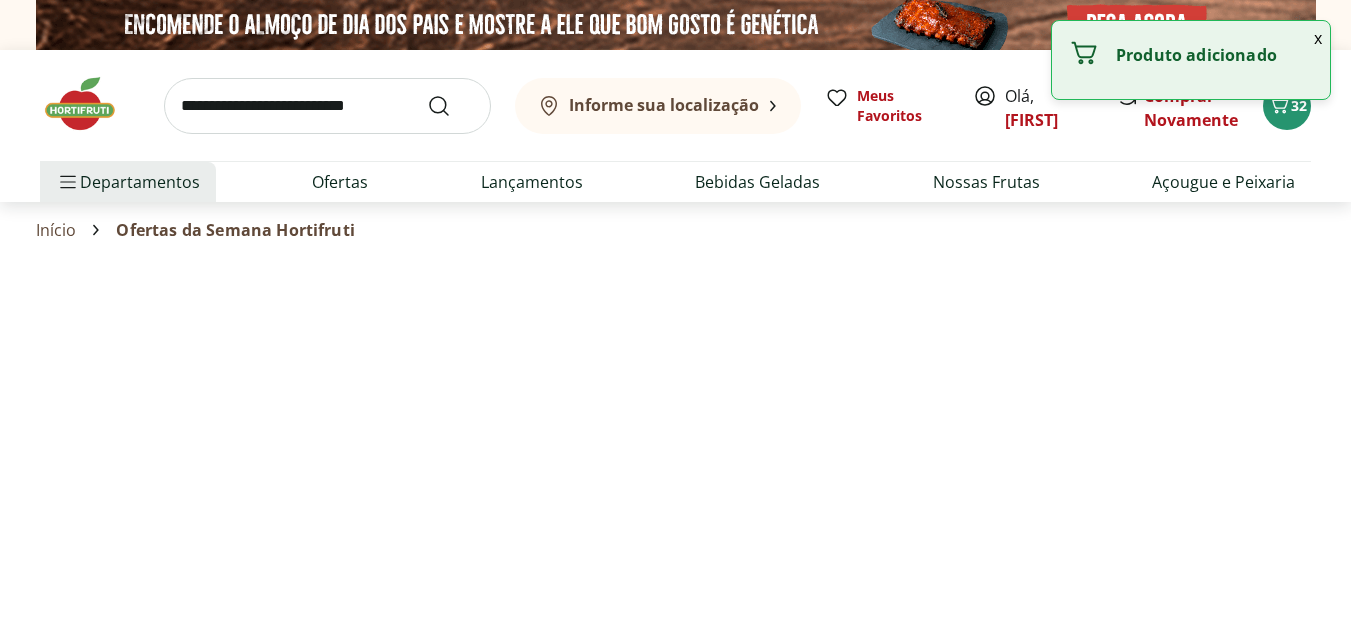 select on "**********" 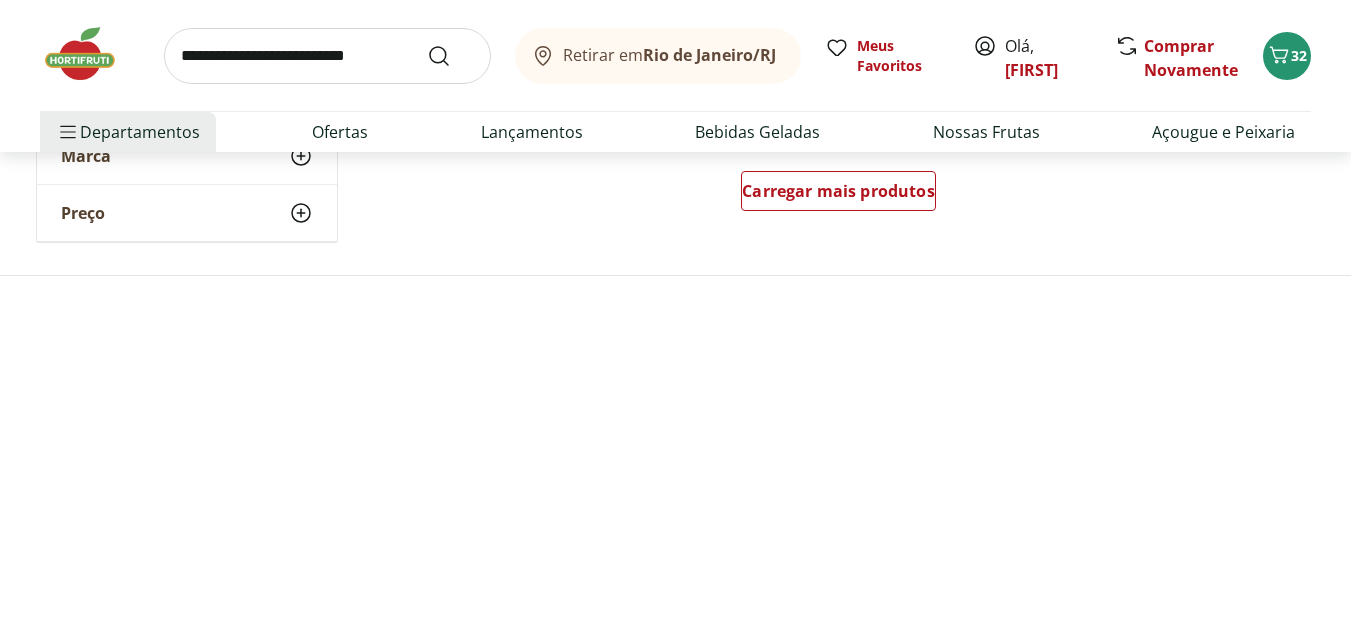 scroll, scrollTop: 1500, scrollLeft: 0, axis: vertical 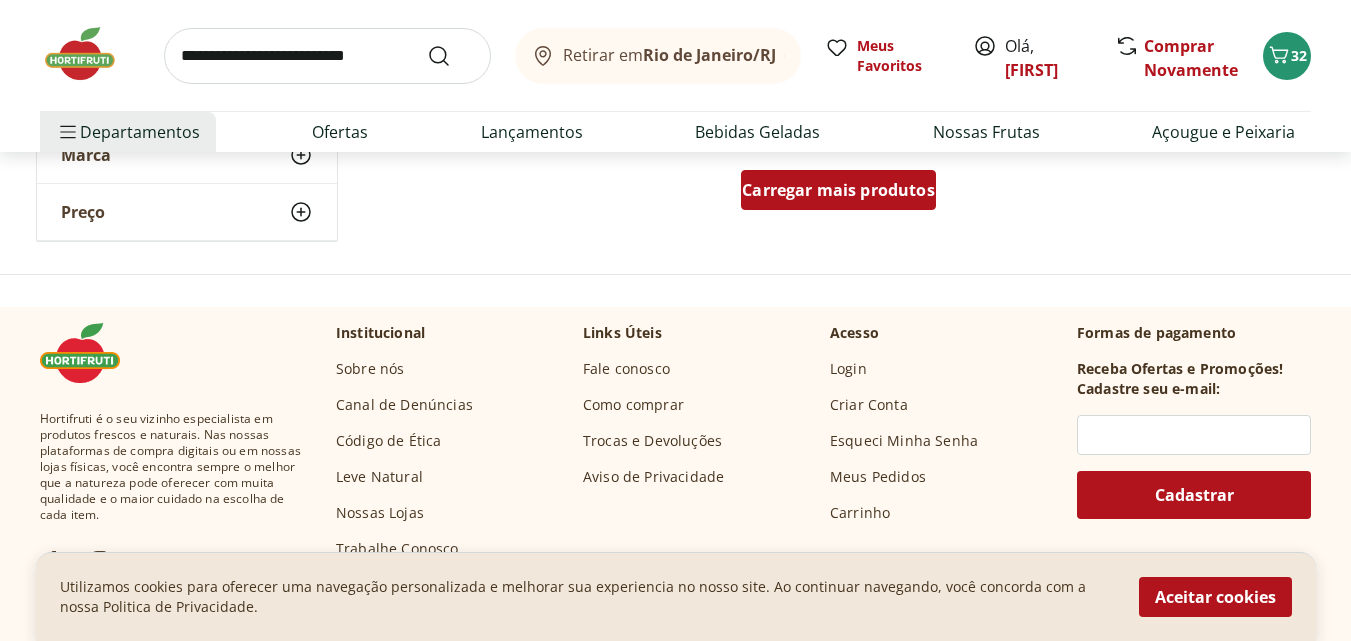 click on "Carregar mais produtos" at bounding box center (838, 190) 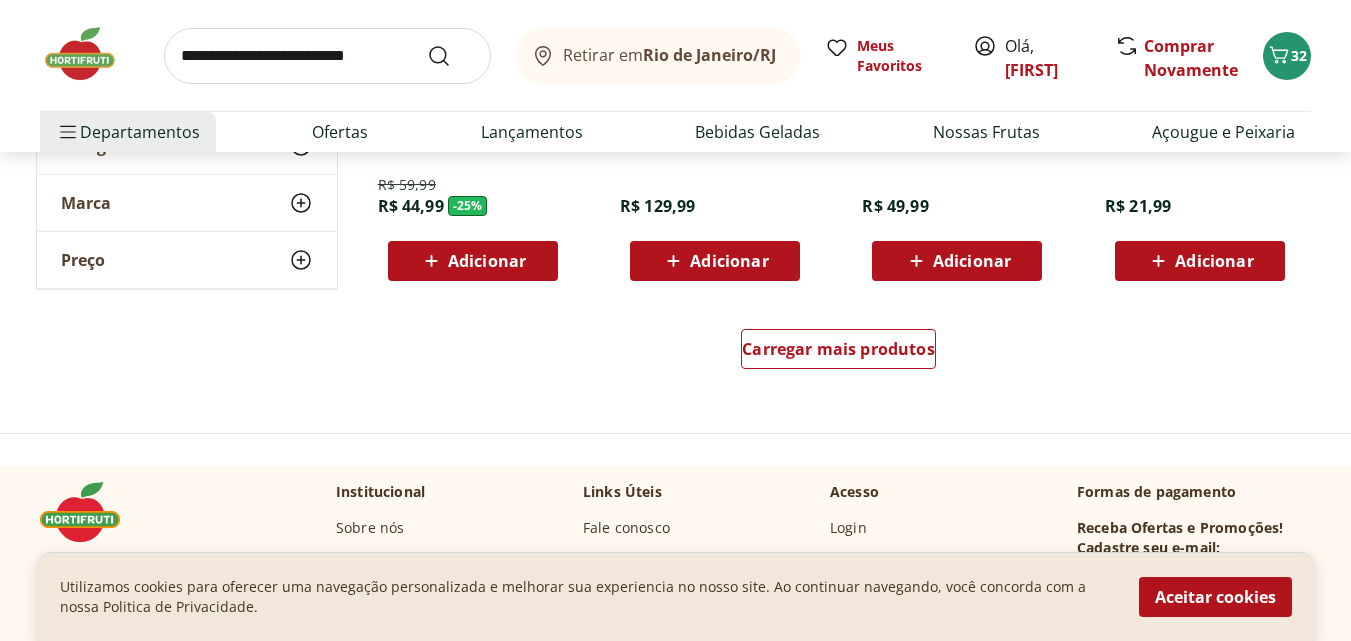 scroll, scrollTop: 2500, scrollLeft: 0, axis: vertical 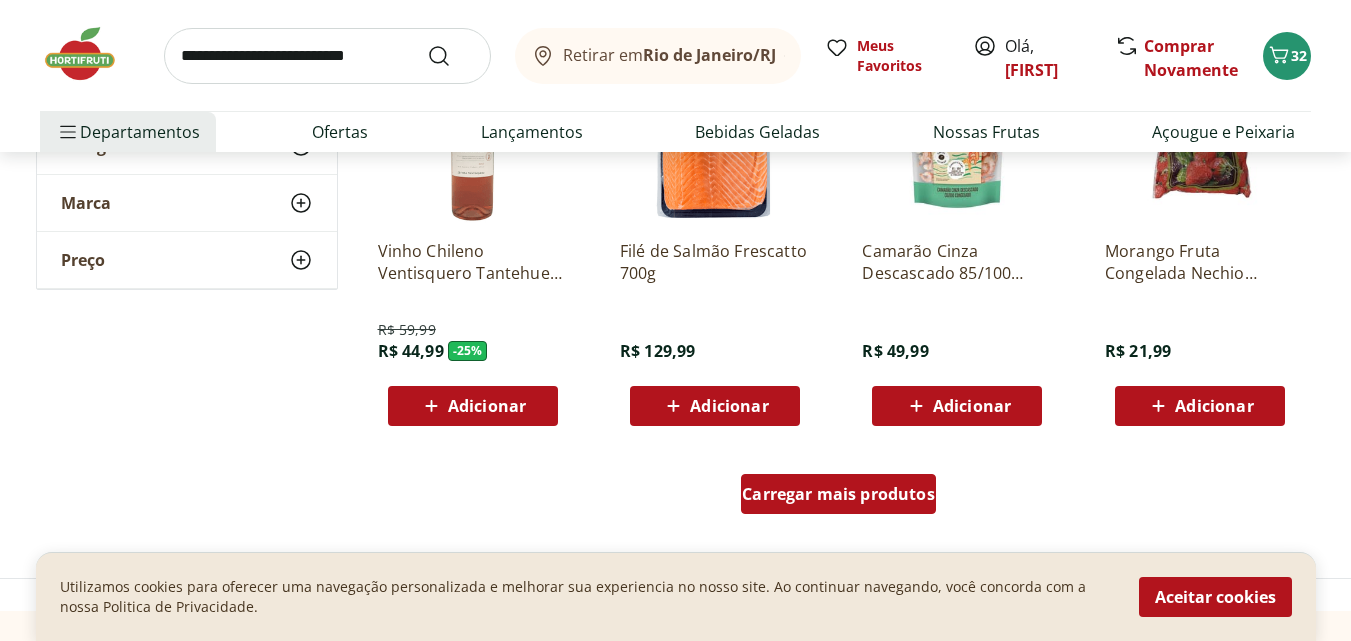 click on "Carregar mais produtos" at bounding box center [838, 494] 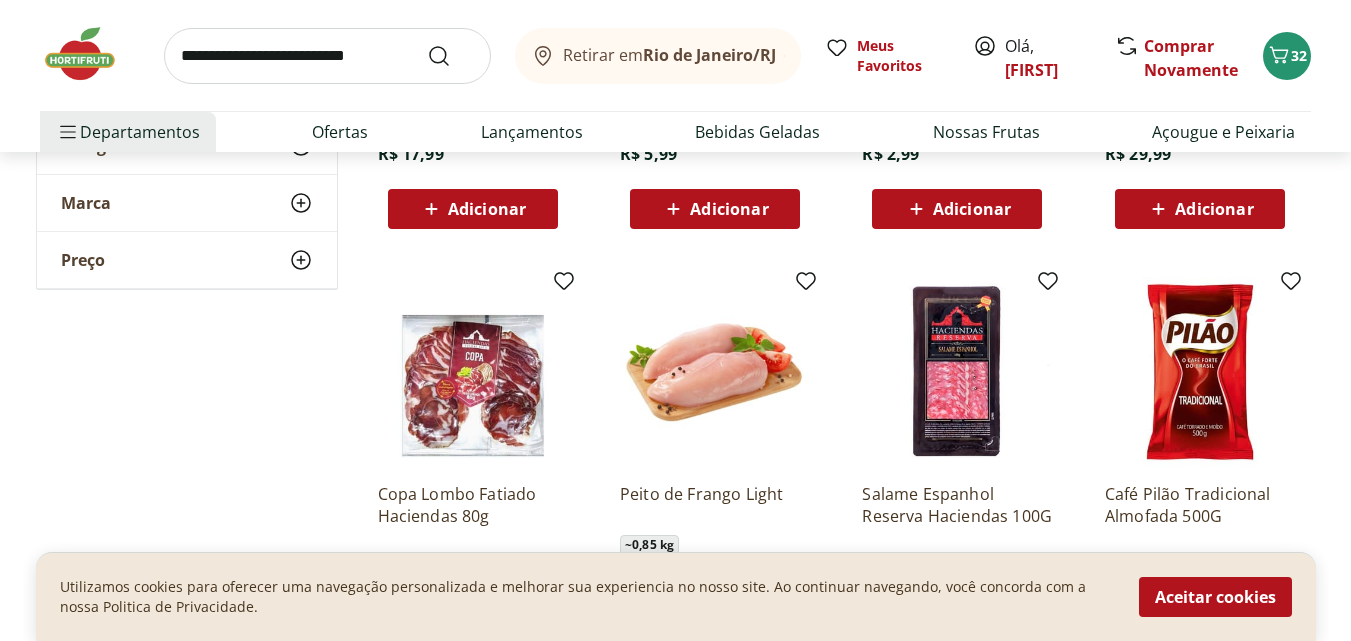 scroll, scrollTop: 3100, scrollLeft: 0, axis: vertical 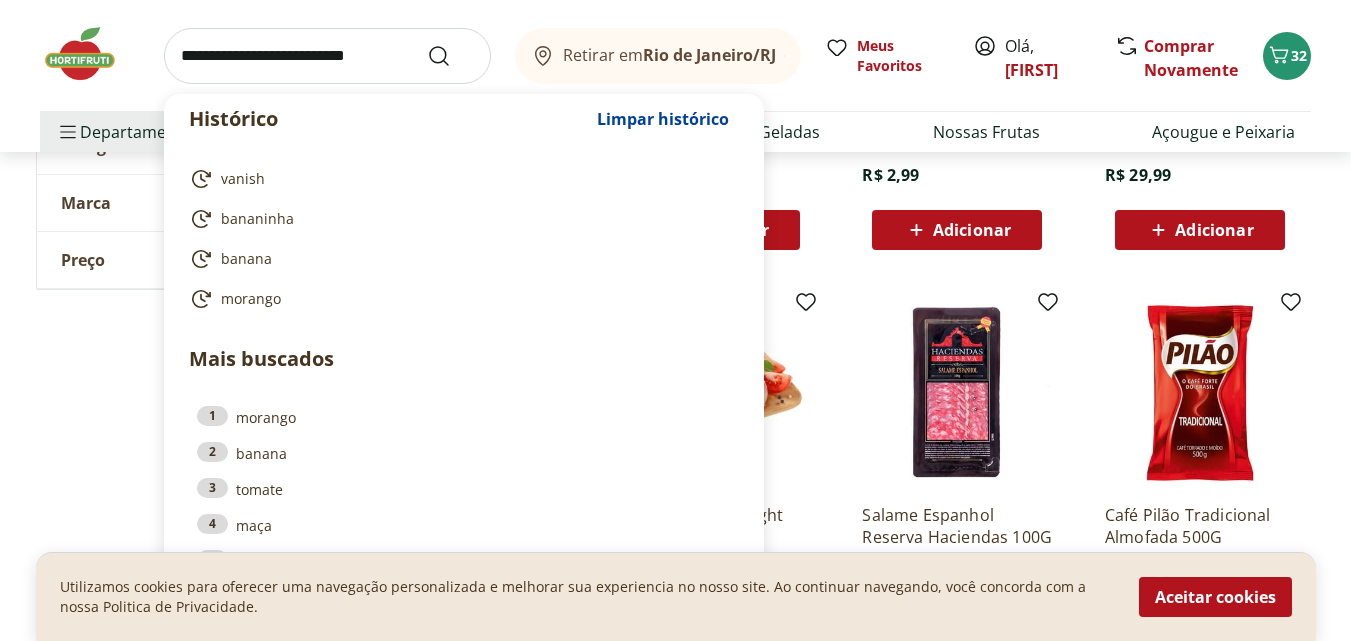 click at bounding box center (327, 56) 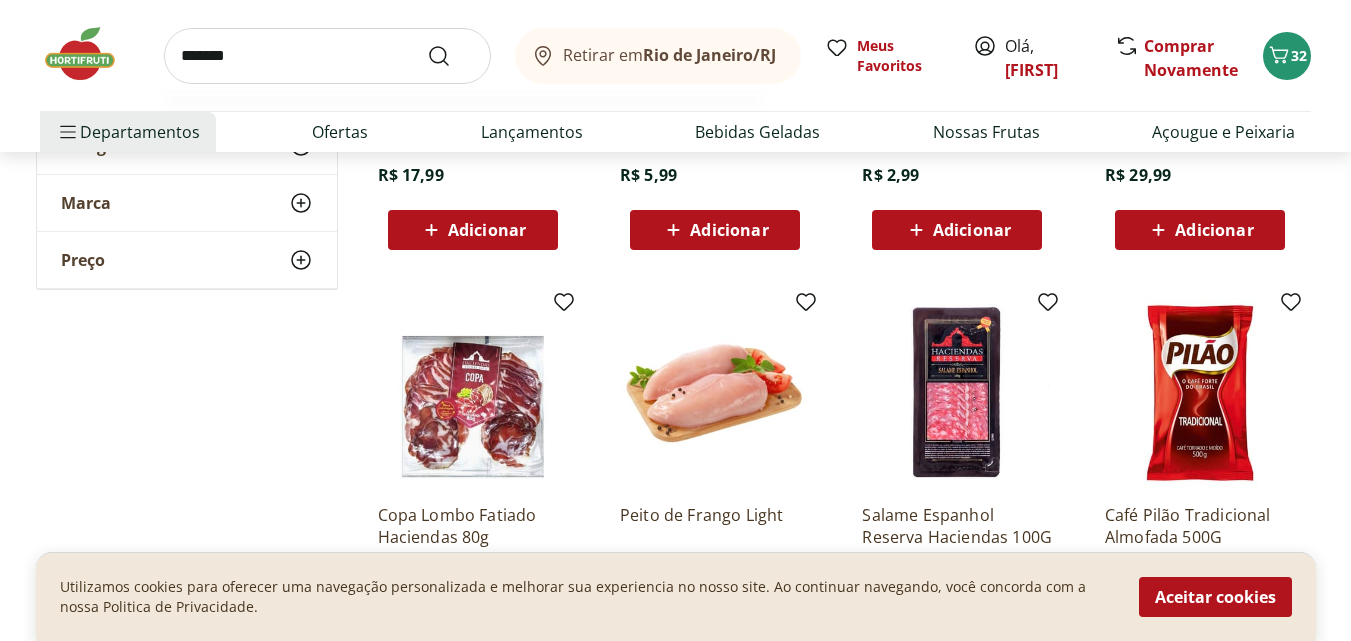 type on "*******" 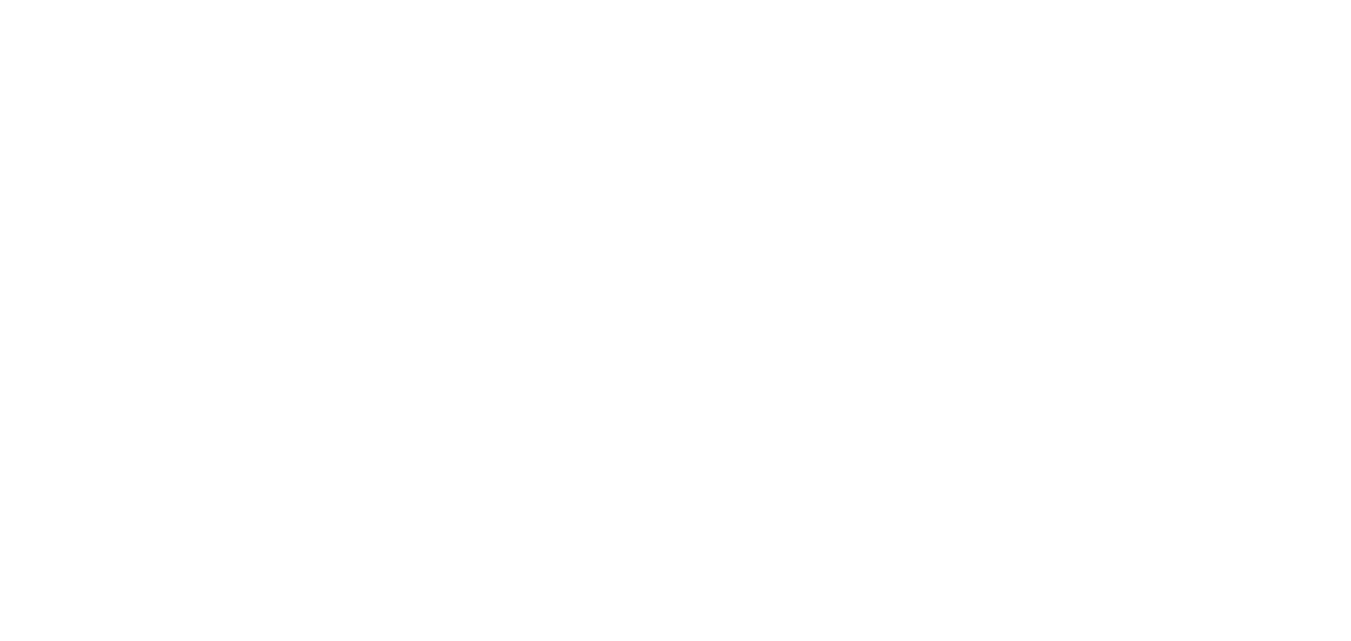 scroll, scrollTop: 0, scrollLeft: 0, axis: both 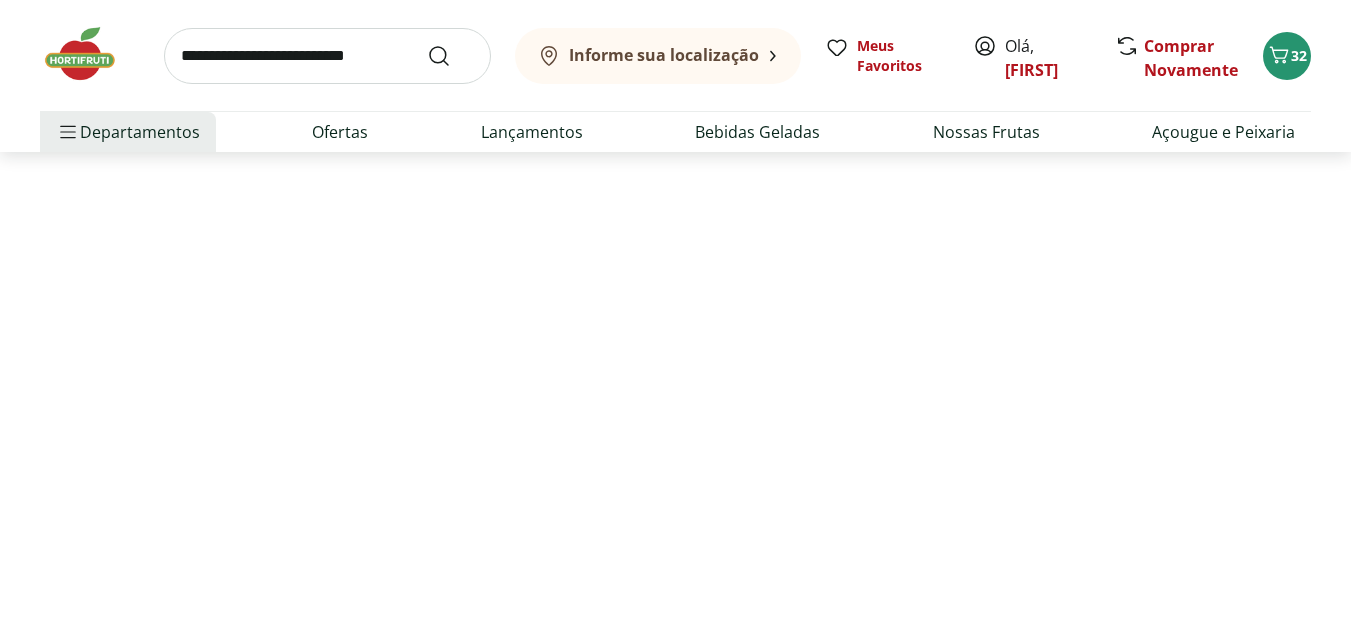 select on "**********" 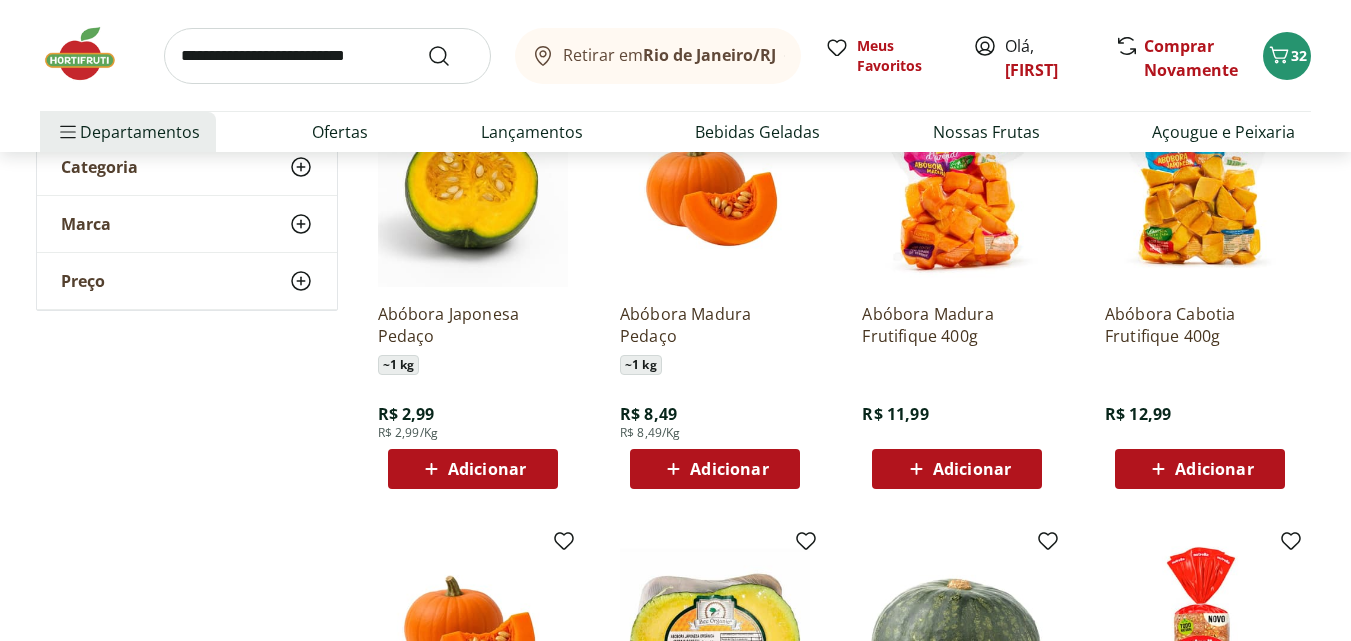 scroll, scrollTop: 400, scrollLeft: 0, axis: vertical 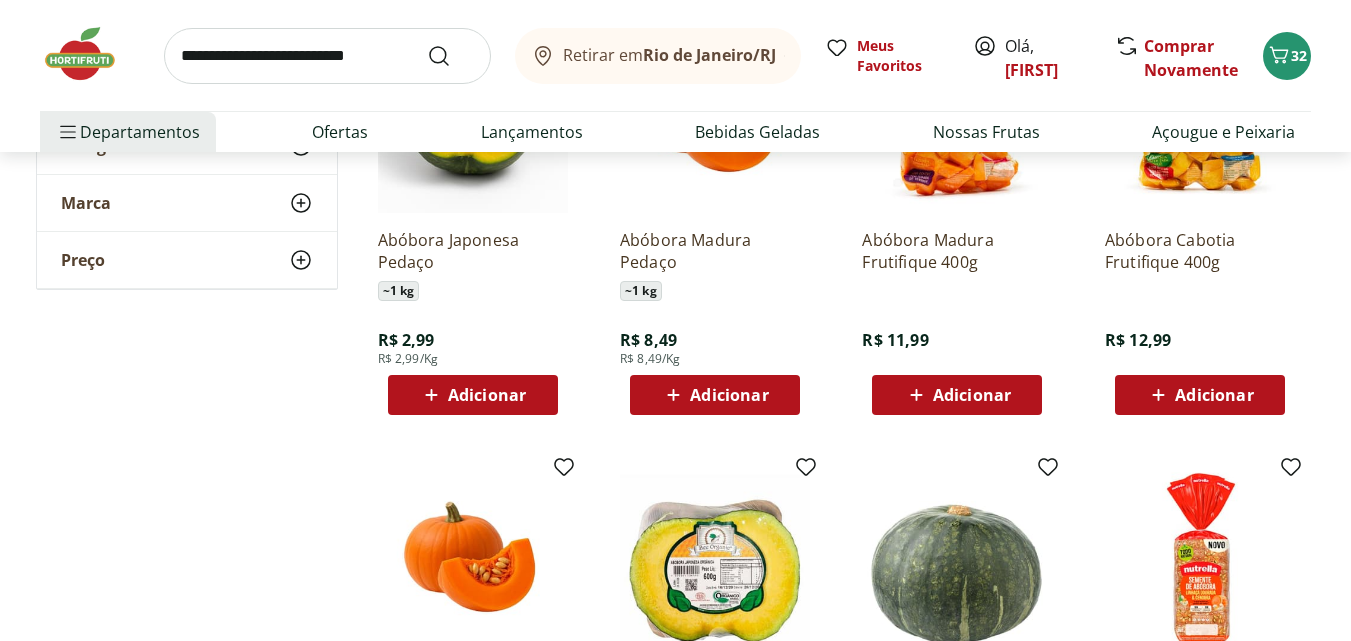 click on "Adicionar" at bounding box center (487, 395) 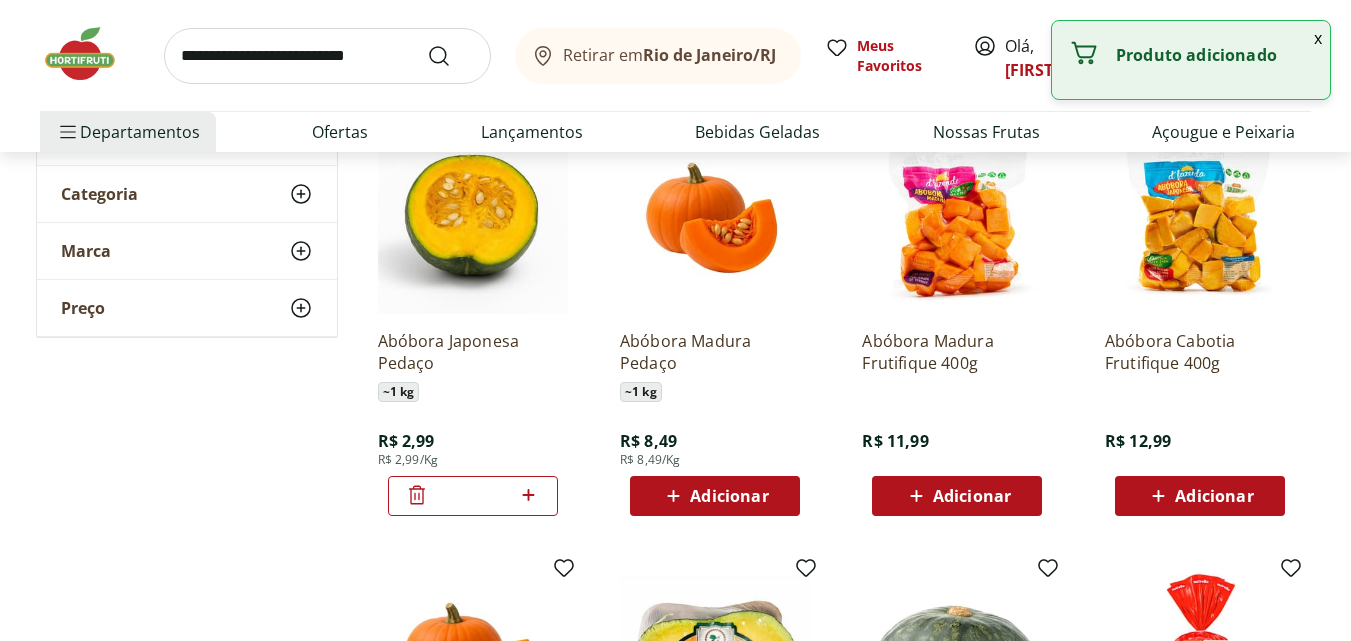scroll, scrollTop: 200, scrollLeft: 0, axis: vertical 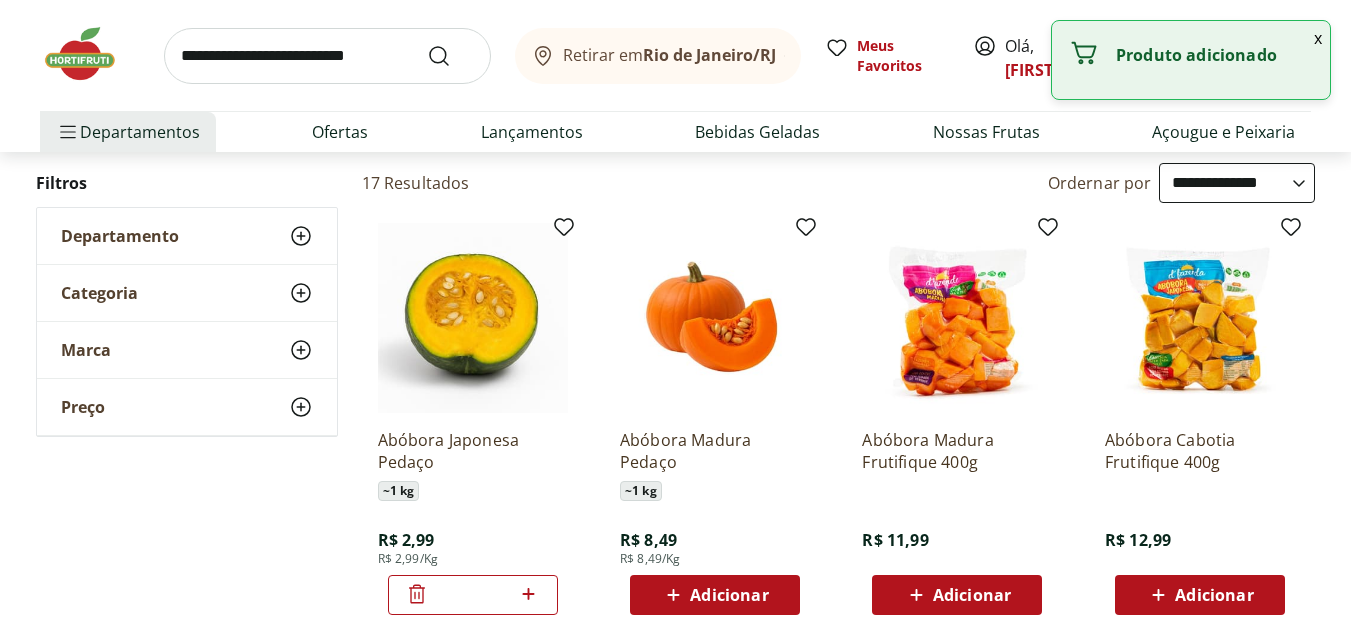 click at bounding box center (327, 56) 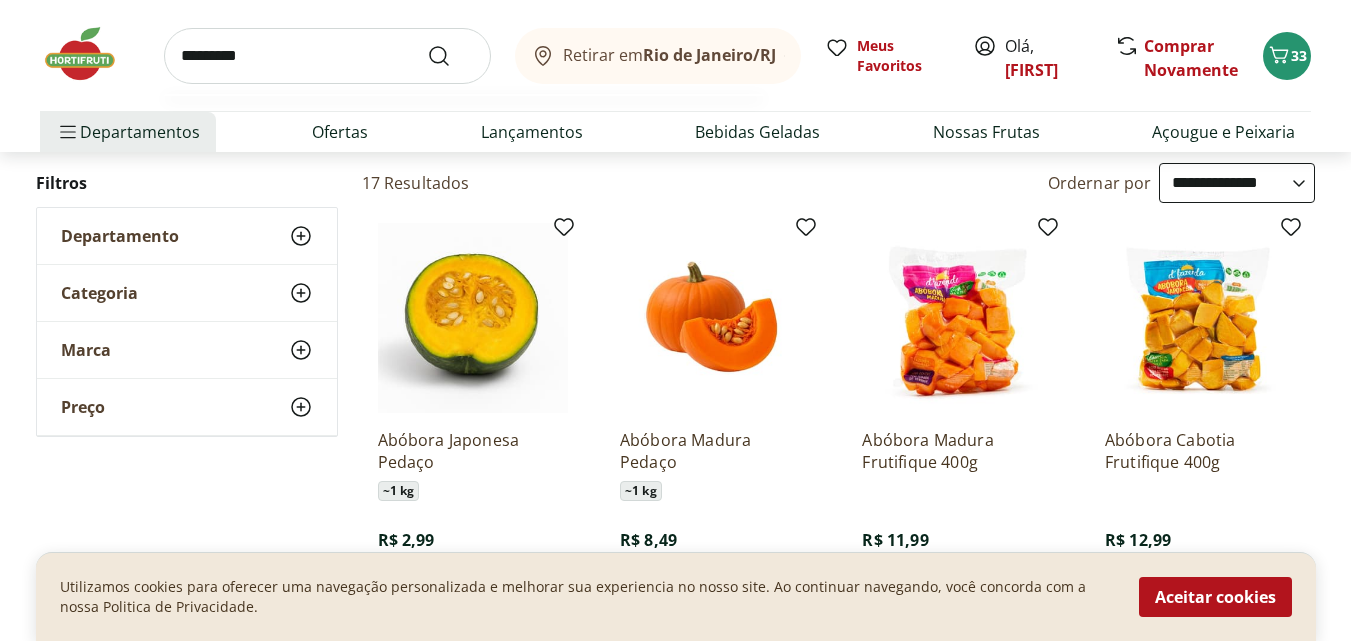 type on "*********" 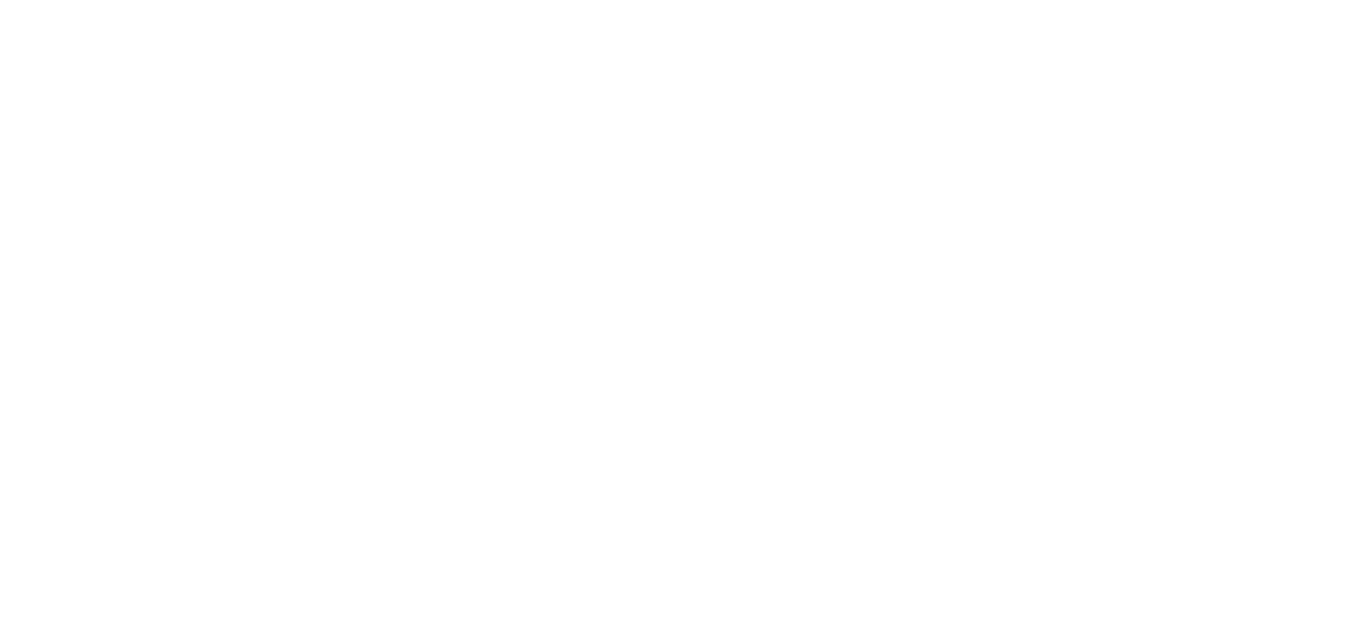 scroll, scrollTop: 0, scrollLeft: 0, axis: both 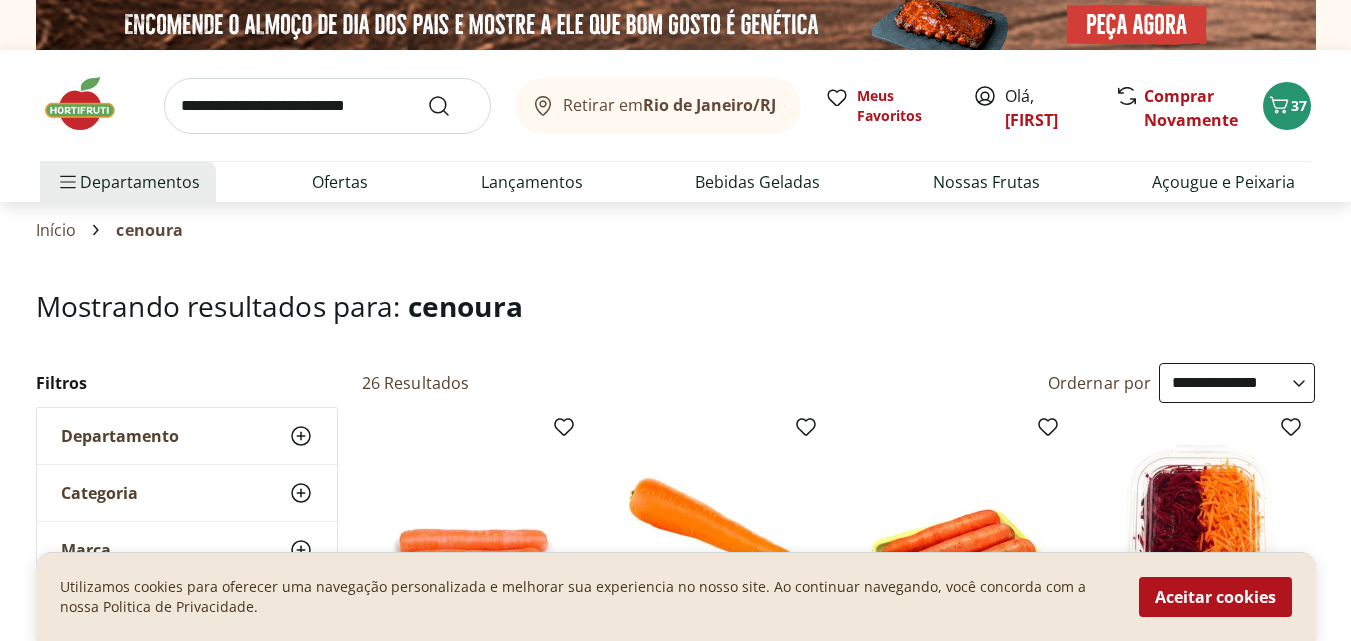 select on "**********" 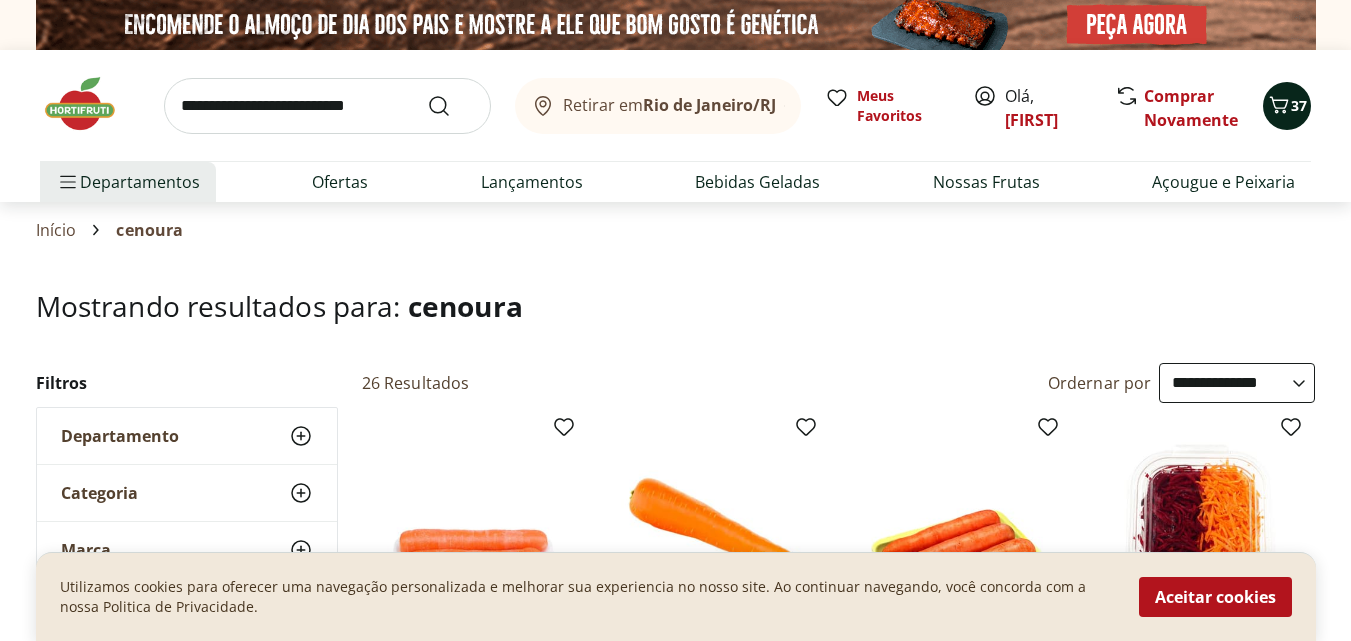 scroll, scrollTop: 0, scrollLeft: 0, axis: both 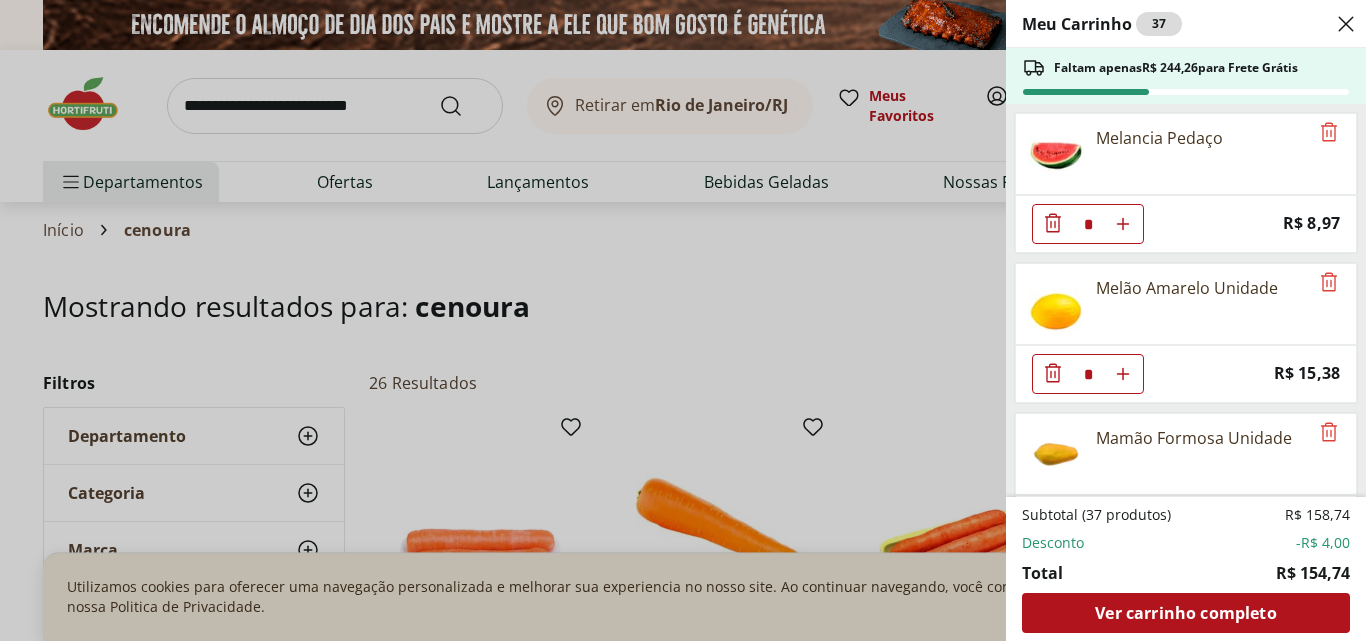 click on "Meu Carrinho 37 Faltam apenas  R$ 244,26  para Frete Grátis Melancia Pedaço * Price: R$ 8,97 Melão Amarelo Unidade * Price: R$ 15,38 Mamão Formosa Unidade * Price: R$ 25,18 Pera Williams Unidade * Price: R$ 2,80 Manga Tommy Unidade * Price: R$ 3,76 Batata Inglesa Unidade ** Price: R$ 0,80 Banana Prata Unidade ** Price: R$ 2,20 Bananinha Diet Tachão Ubatuba 200g * Price: R$ 25,99 Alvejante Crystal White Refil Vanish 500ml * Price: R$ 13,39 Abóbora Japonesa Pedaço * Price: R$ 2,99 Abobrinha Italiana Unidade * Price: R$ 2,11 Cenoura Orgânica Bandeja * Original price: R$ 8,99 Price: R$ 4,99 Subtotal (37 produtos) R$ 158,74 Desconto -R$ 4,00 Total R$ 154,74 Ver carrinho completo" at bounding box center [683, 320] 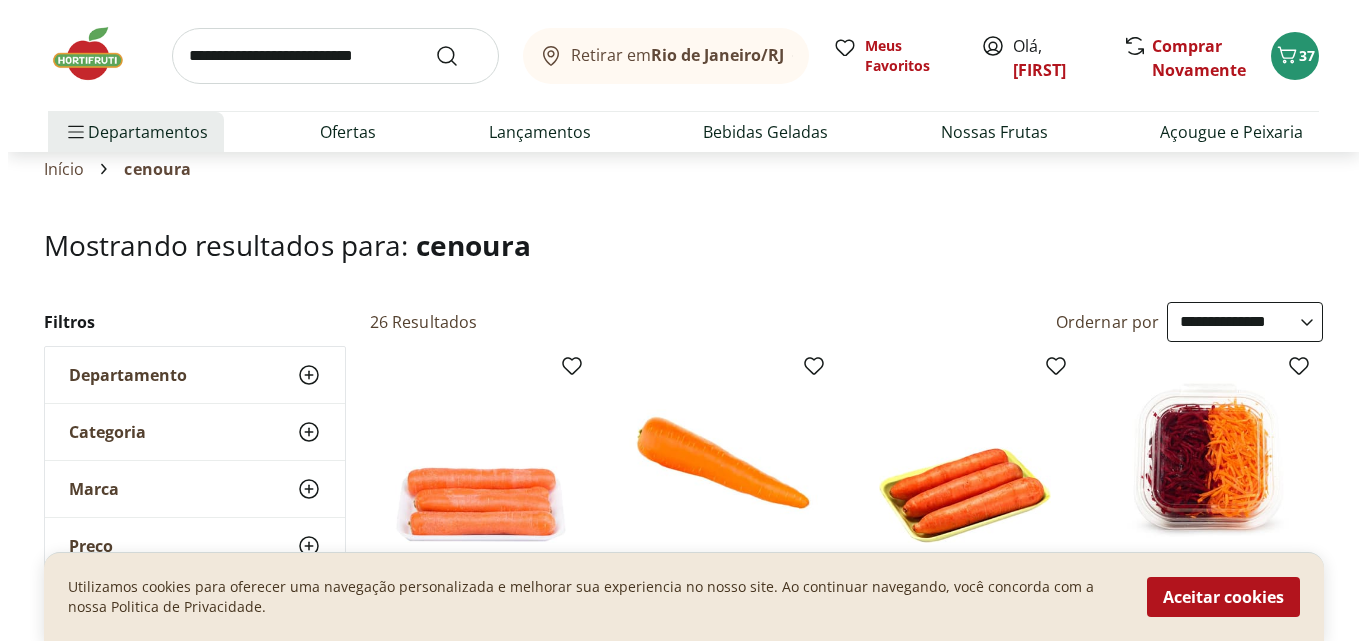 scroll, scrollTop: 0, scrollLeft: 0, axis: both 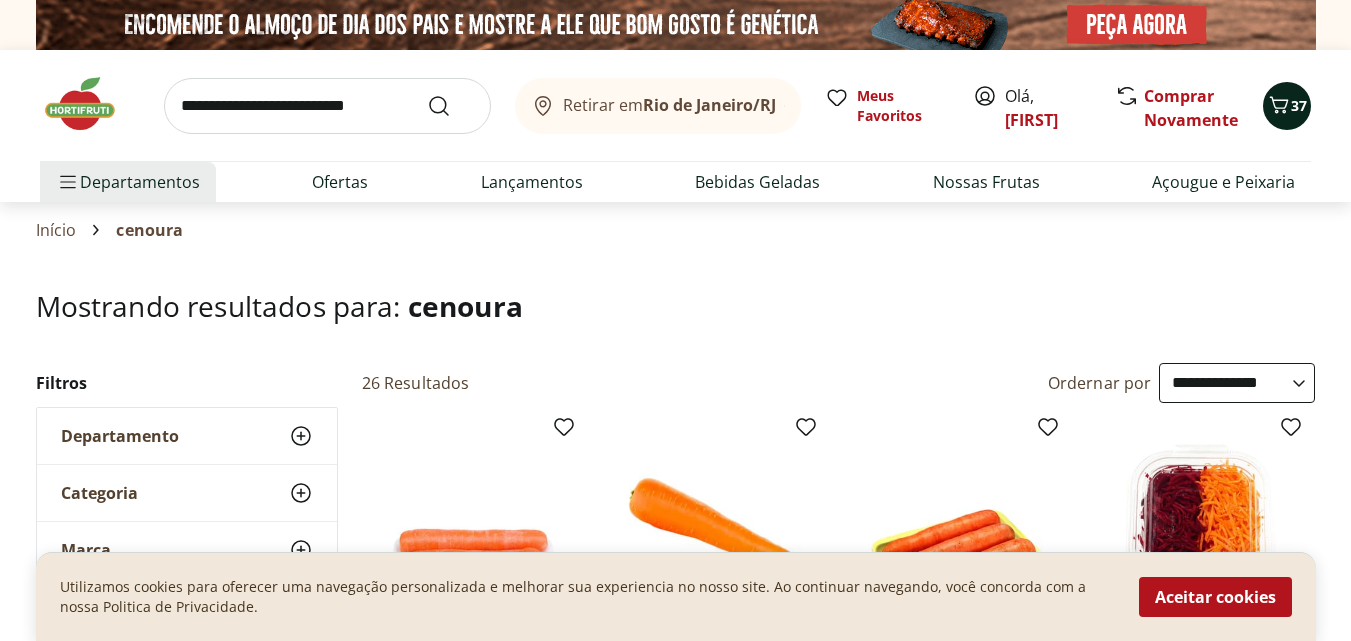 click 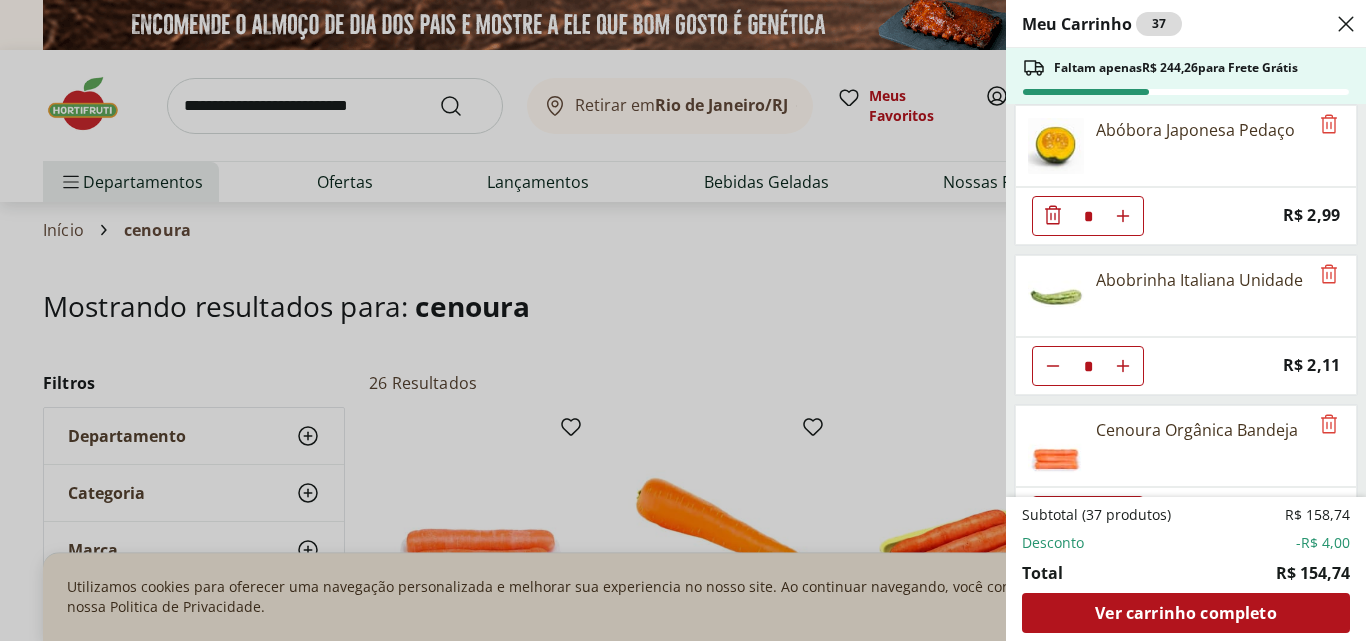 scroll, scrollTop: 1415, scrollLeft: 0, axis: vertical 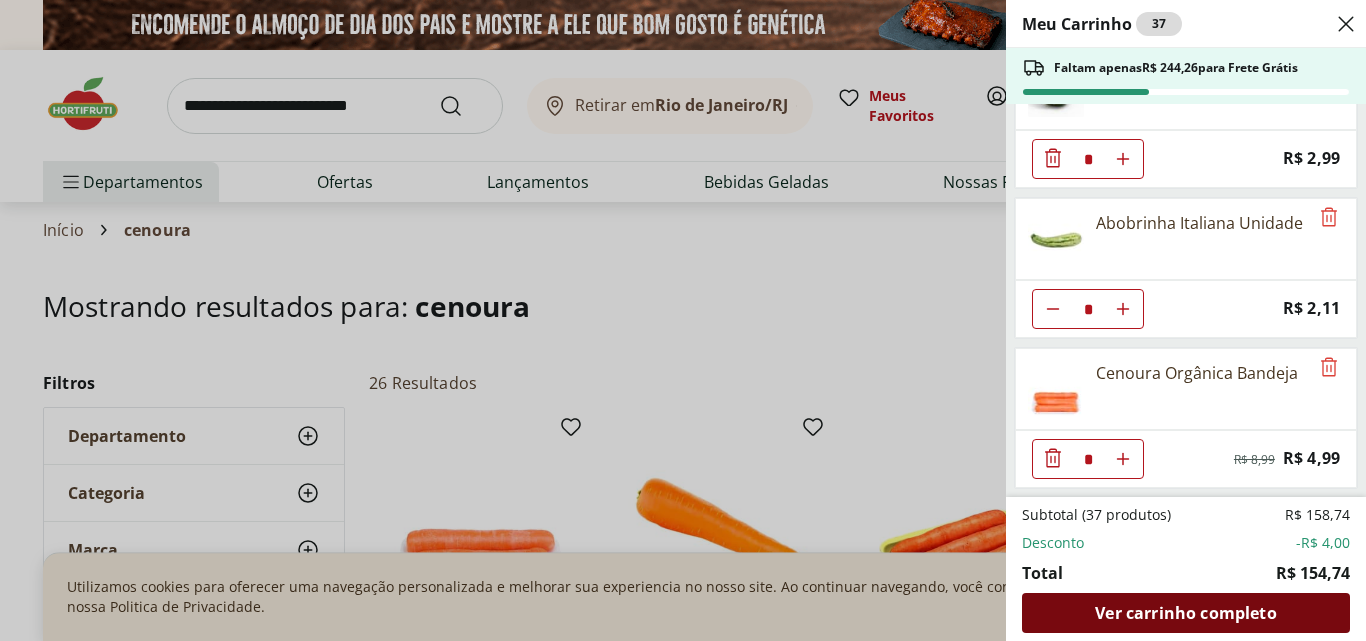 click on "Ver carrinho completo" at bounding box center [1185, 613] 